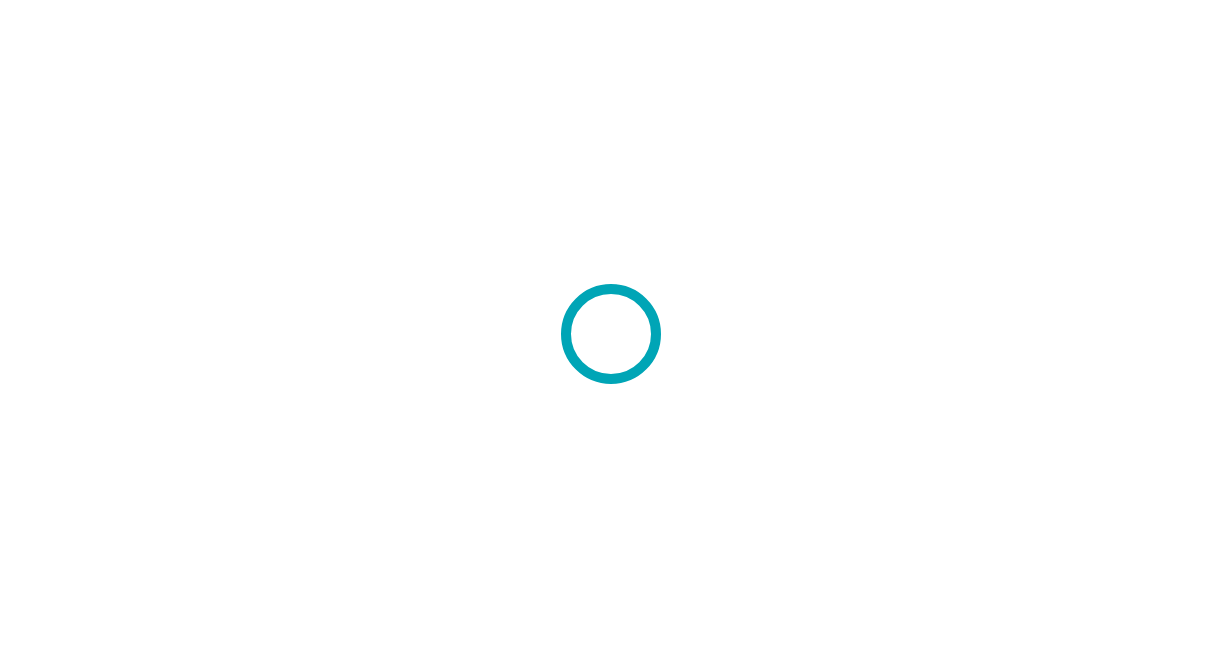 scroll, scrollTop: 0, scrollLeft: 0, axis: both 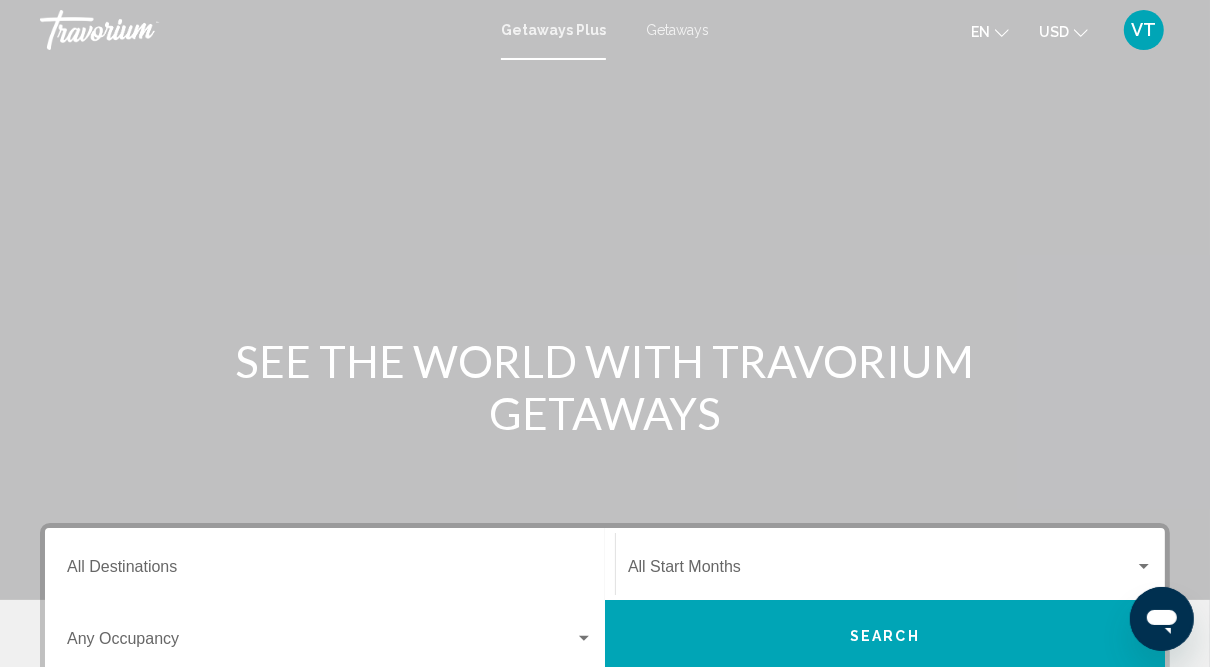 click on "Getaways" at bounding box center [677, 30] 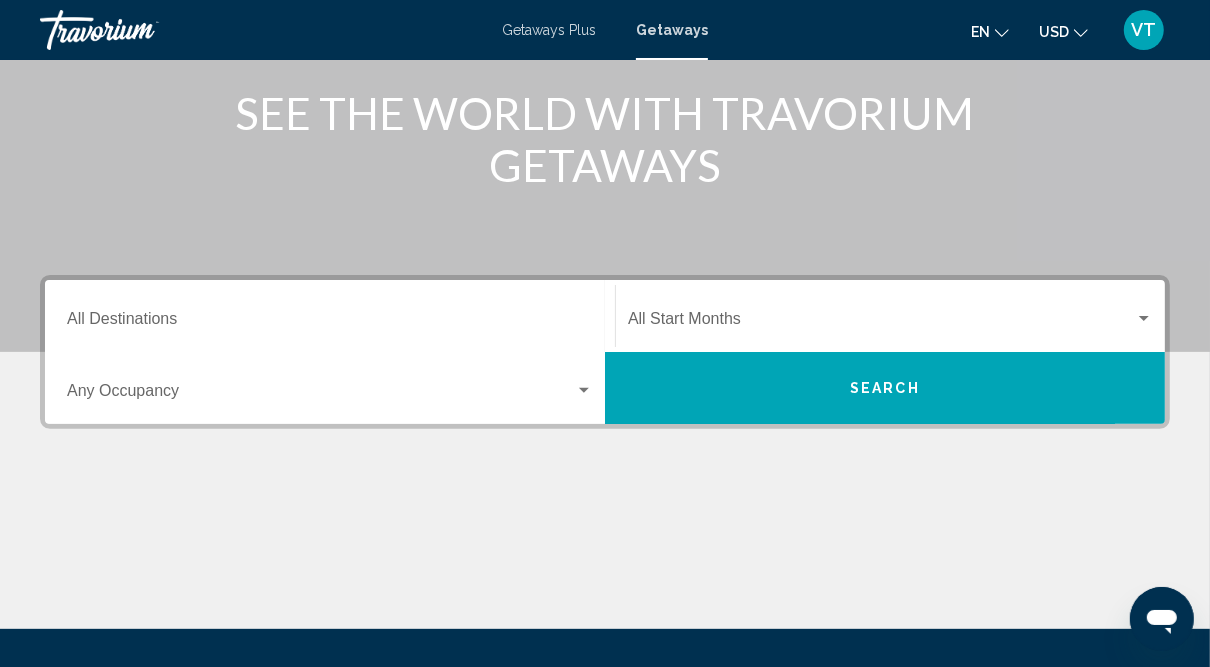 scroll, scrollTop: 252, scrollLeft: 0, axis: vertical 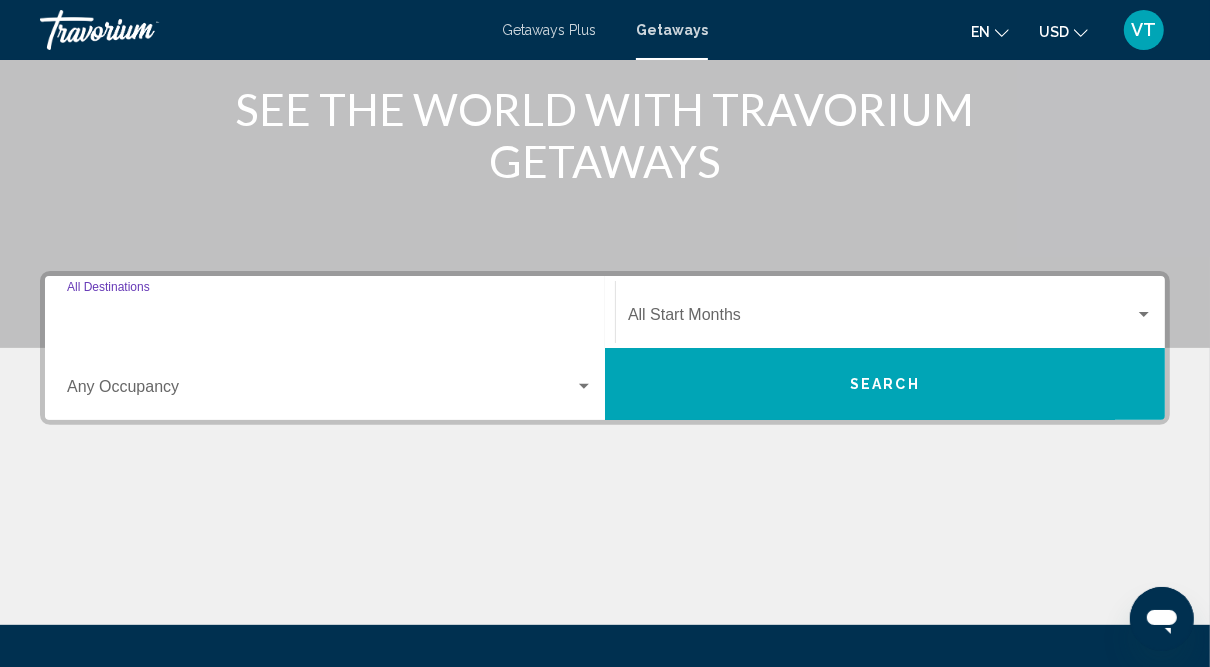 click on "Destination All Destinations" at bounding box center [330, 319] 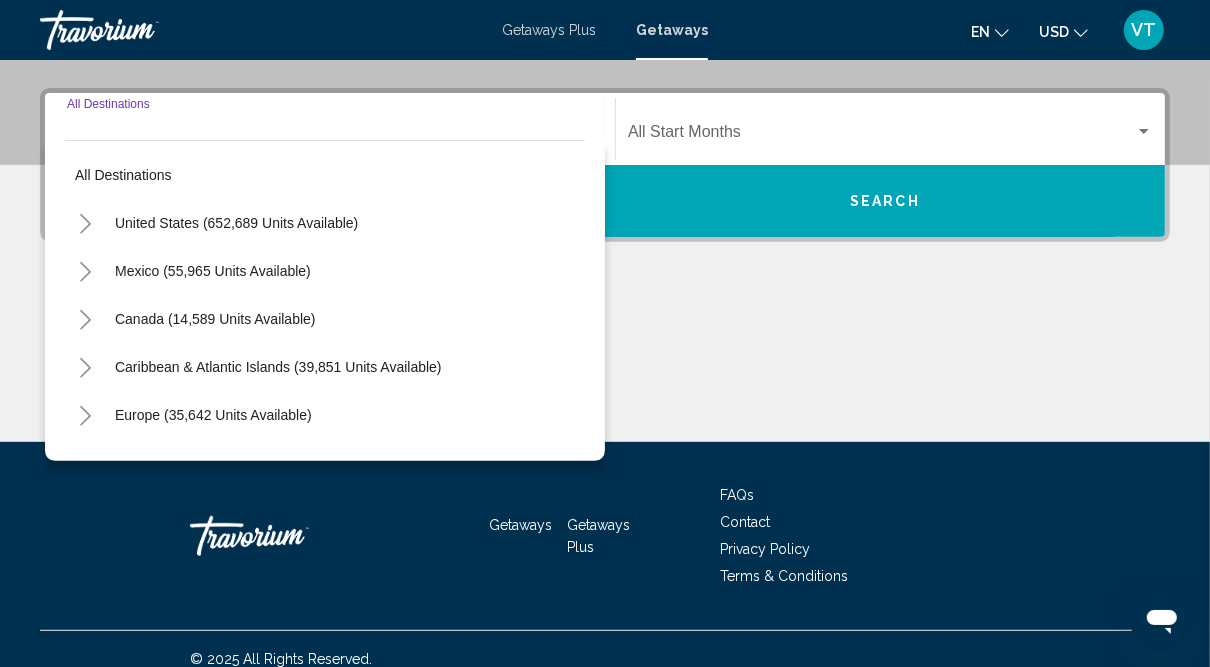 scroll, scrollTop: 453, scrollLeft: 0, axis: vertical 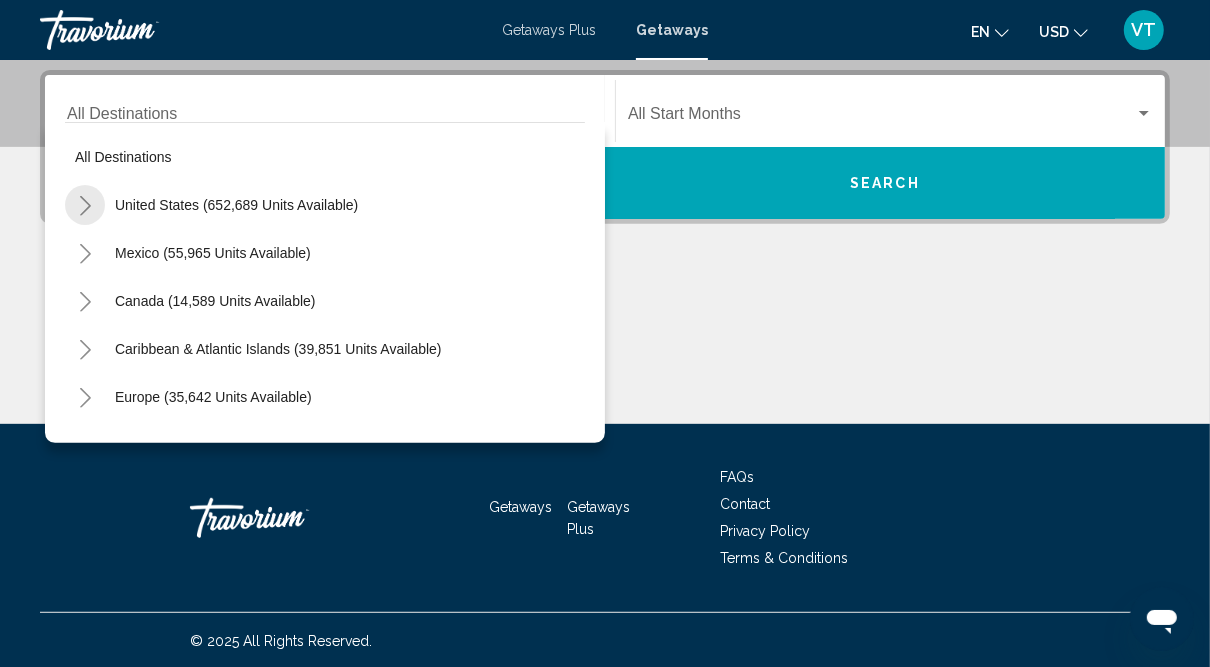click 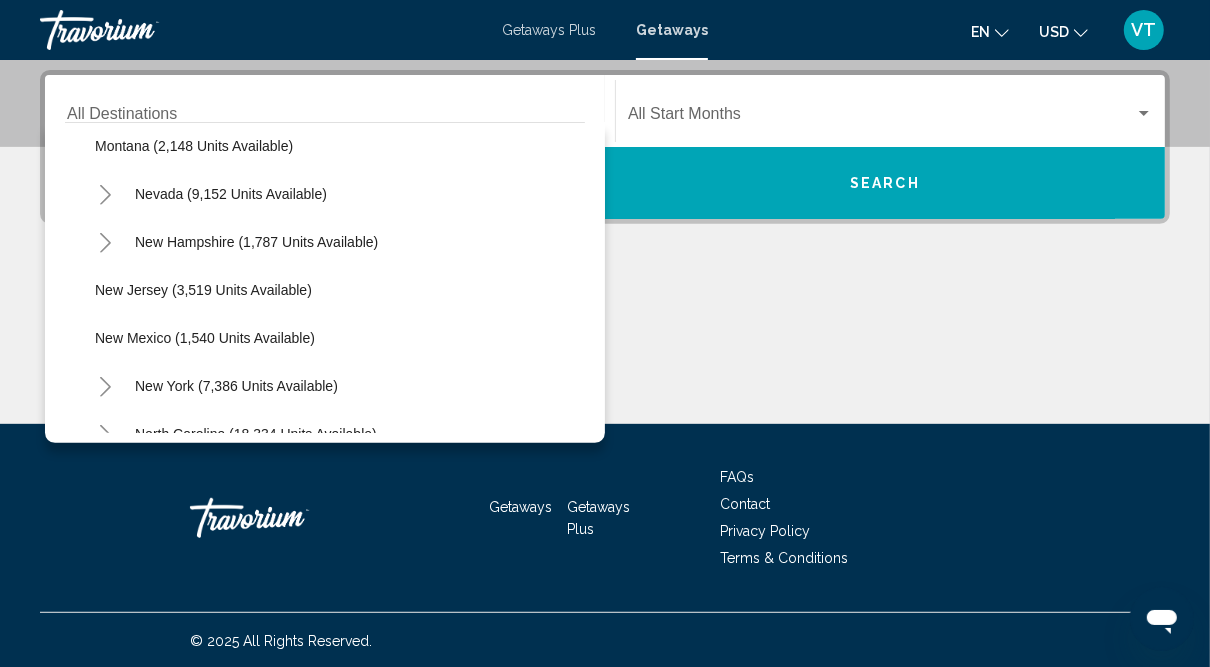 scroll, scrollTop: 1165, scrollLeft: 0, axis: vertical 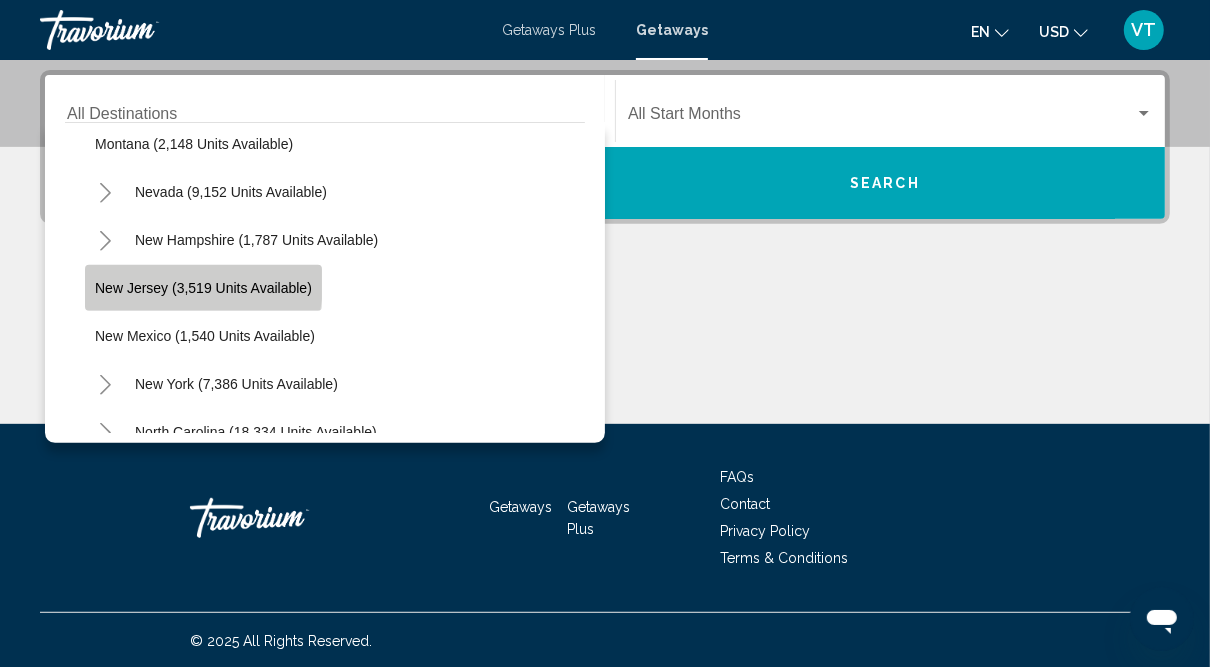 click on "New Jersey (3,519 units available)" 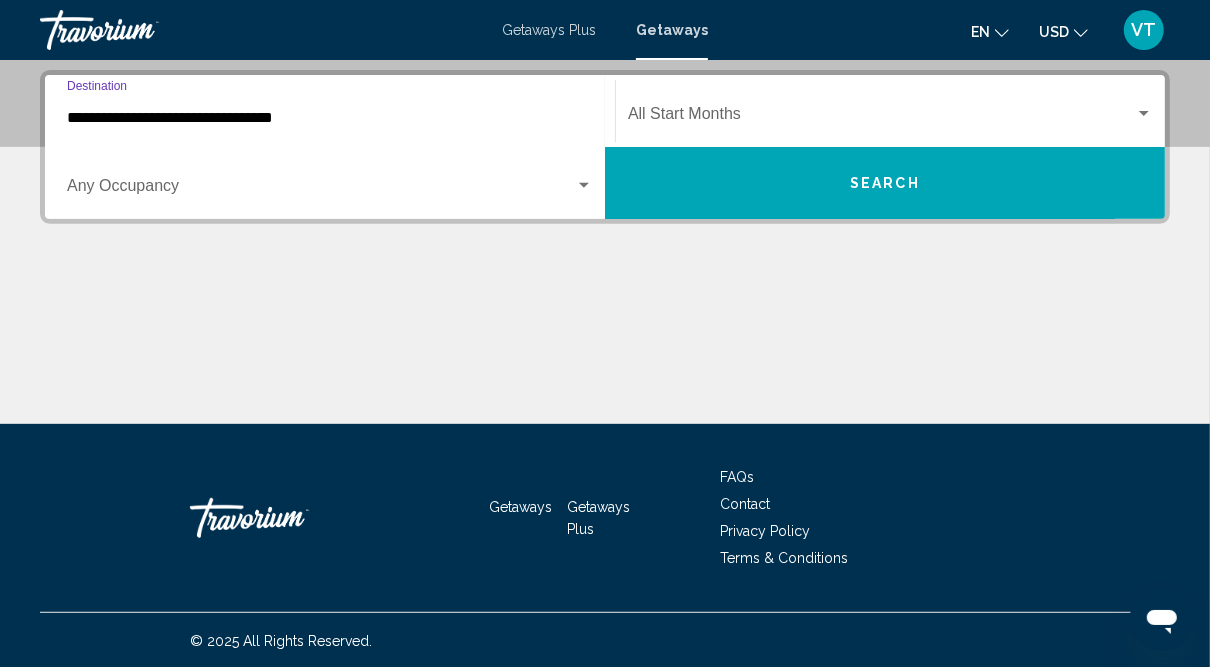 click on "Start Month All Start Months" 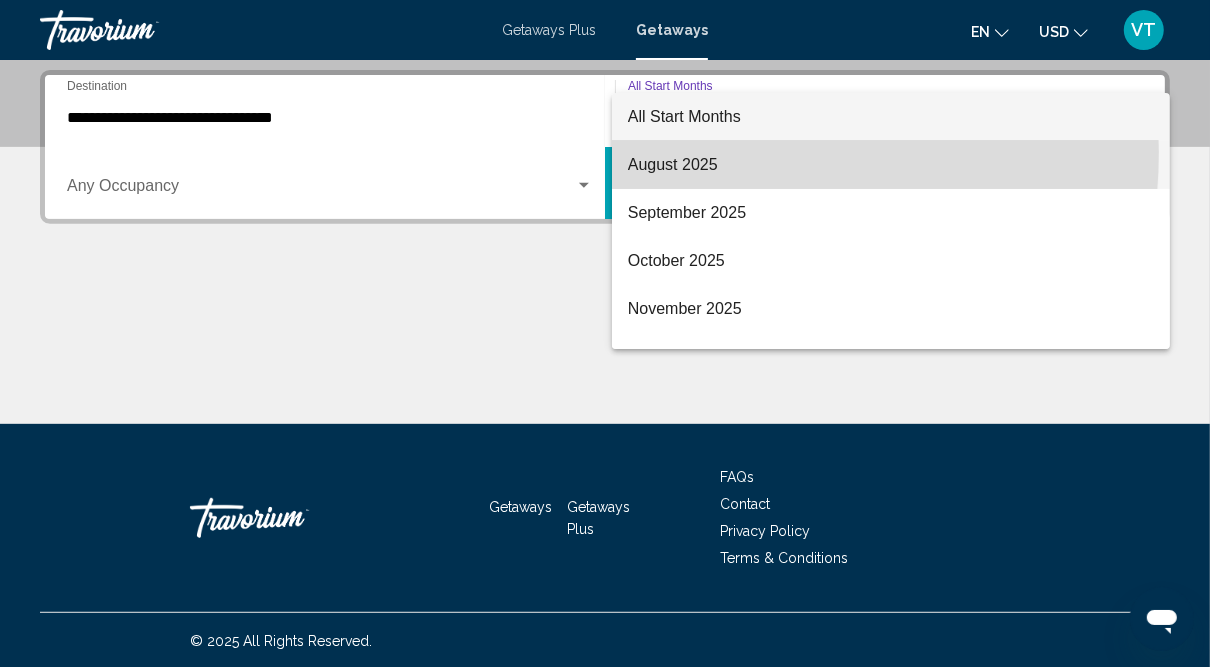 click on "August 2025" at bounding box center [891, 165] 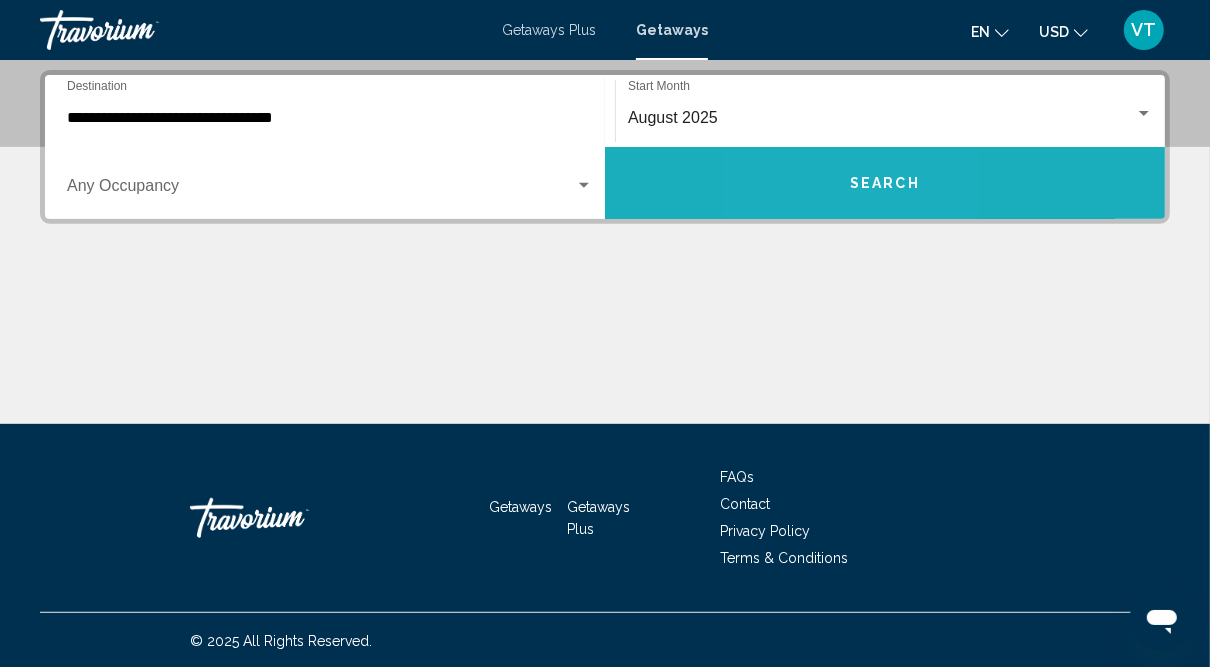 click on "Search" at bounding box center [885, 183] 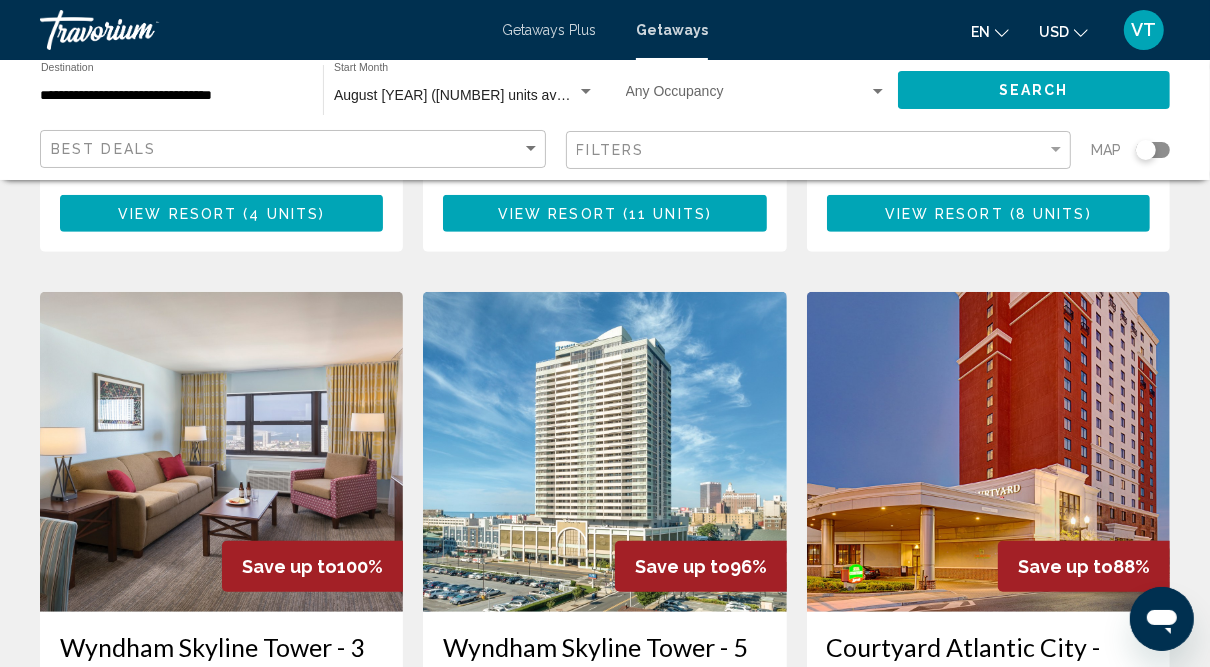 scroll, scrollTop: 691, scrollLeft: 0, axis: vertical 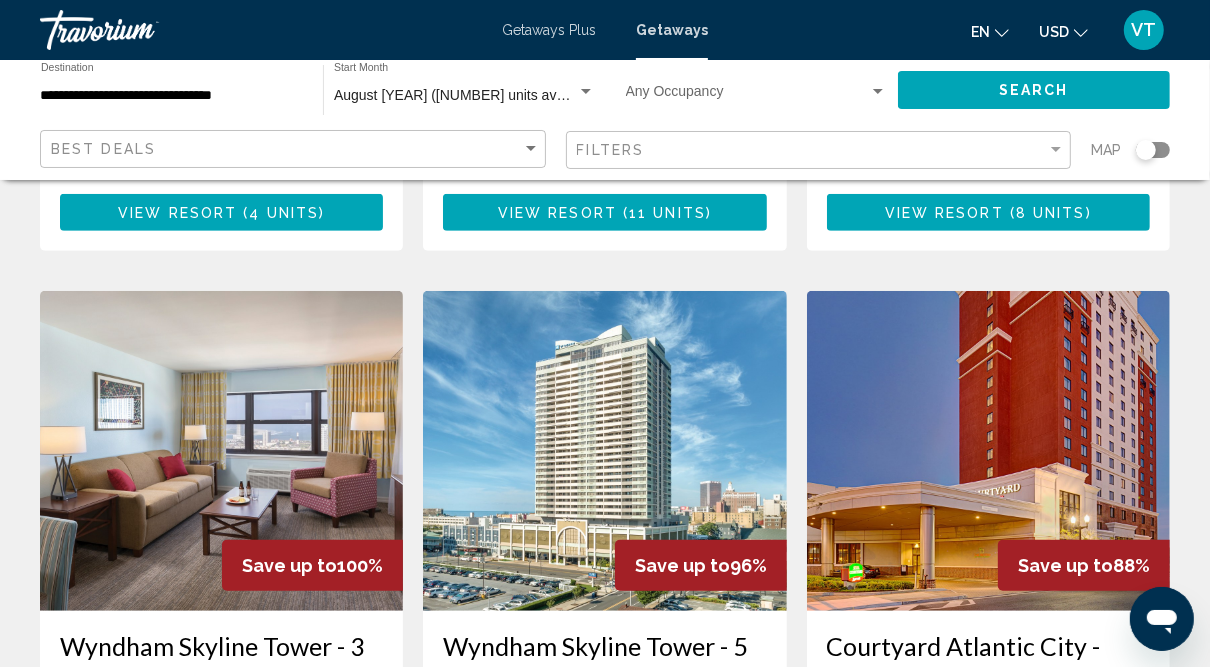 click at bounding box center [604, 451] 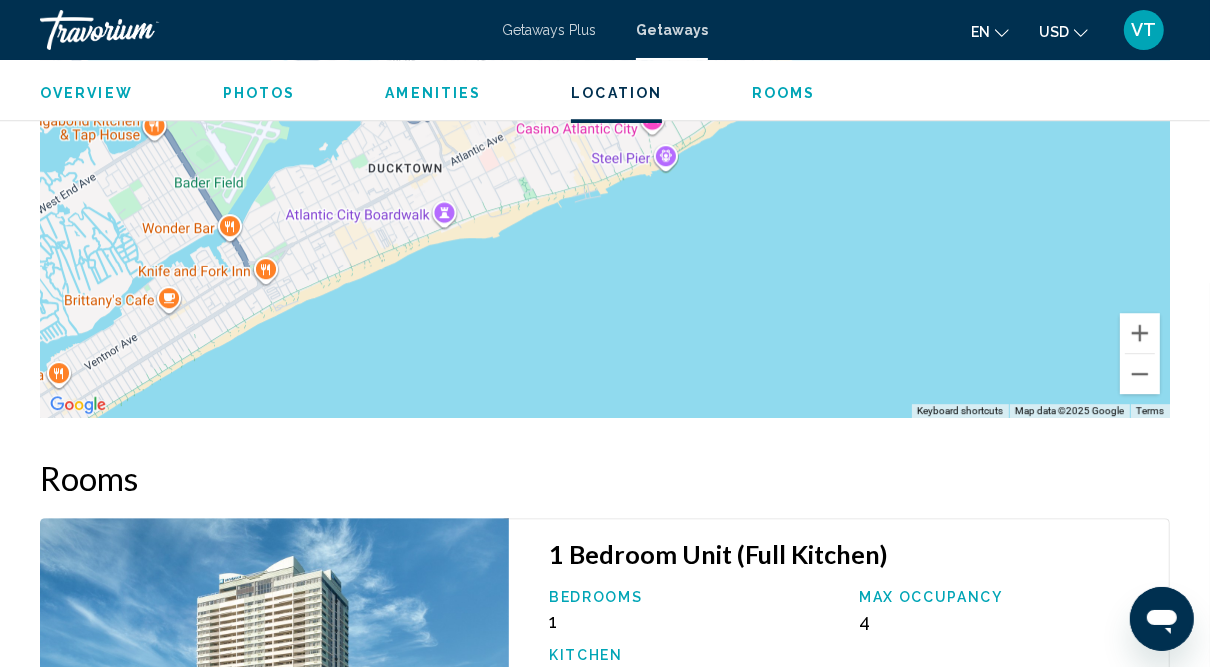 scroll, scrollTop: 3720, scrollLeft: 0, axis: vertical 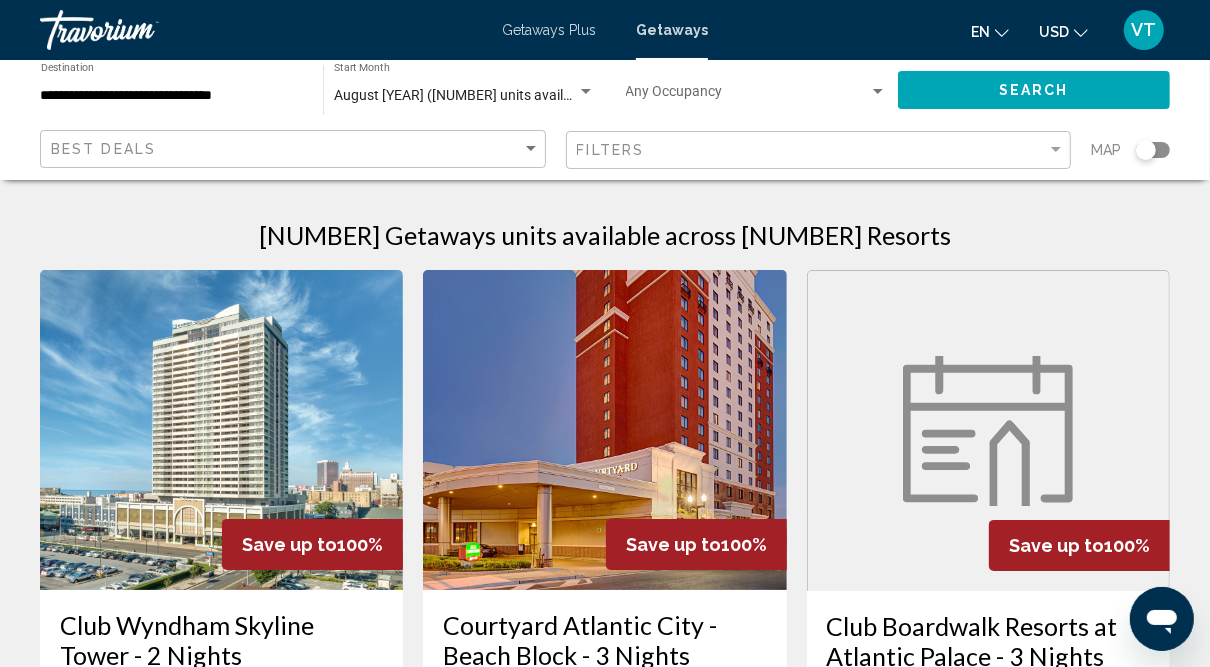 click at bounding box center (604, 430) 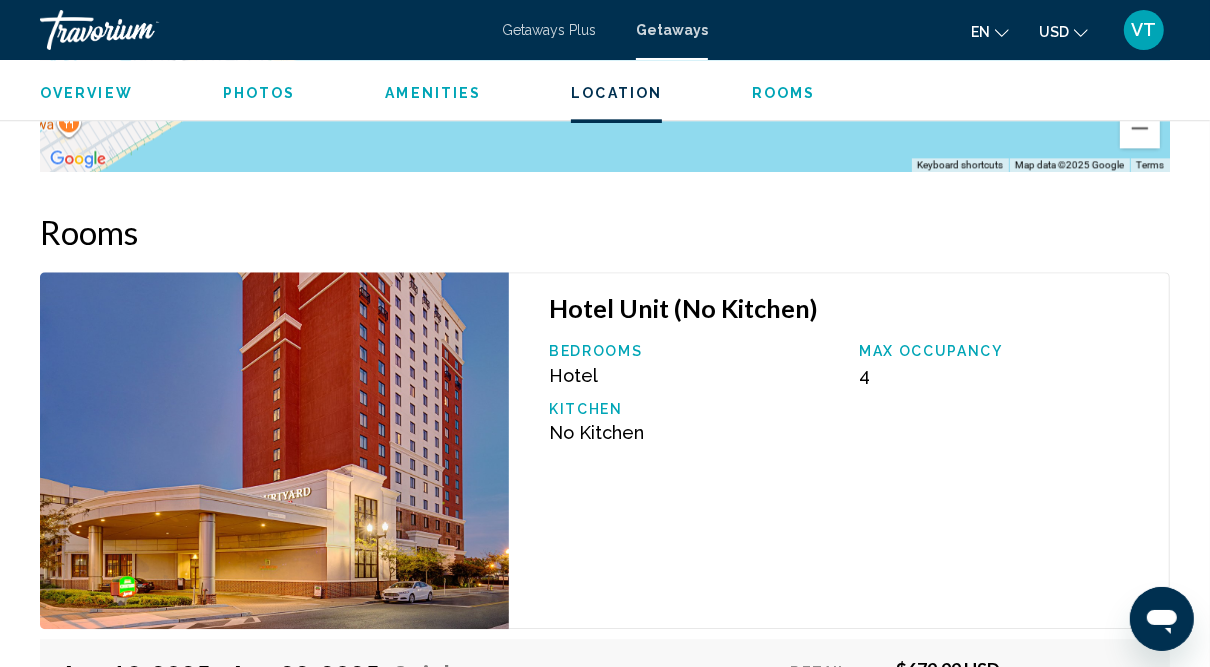 scroll, scrollTop: 3211, scrollLeft: 0, axis: vertical 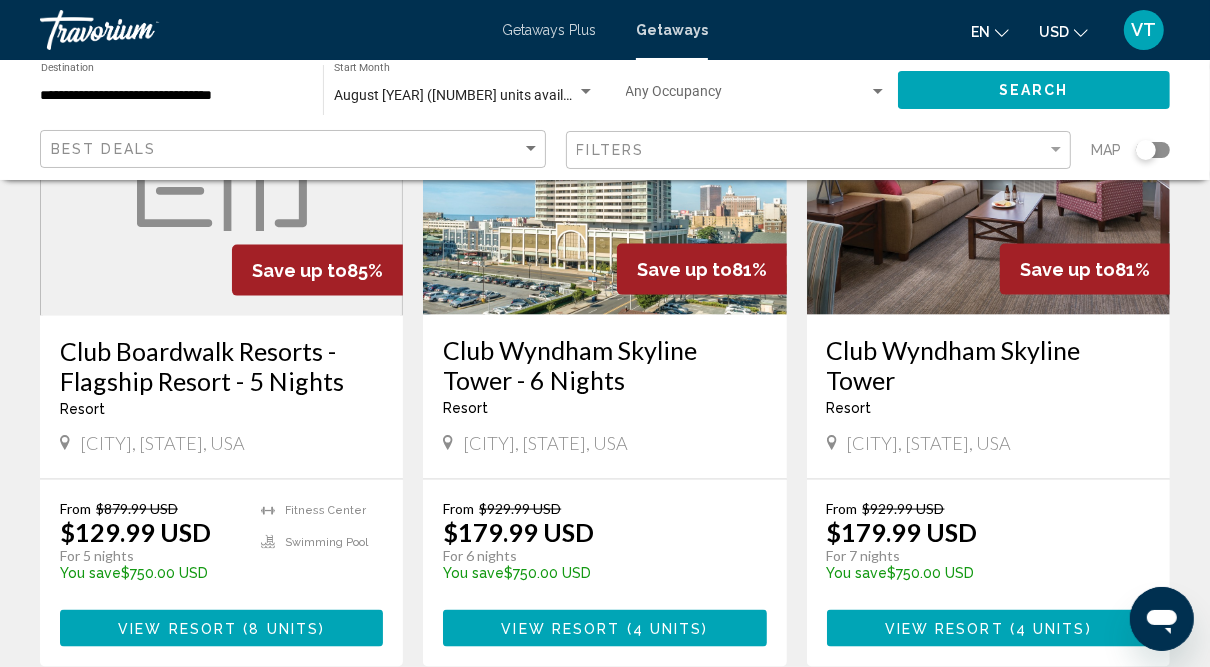 click at bounding box center [604, 155] 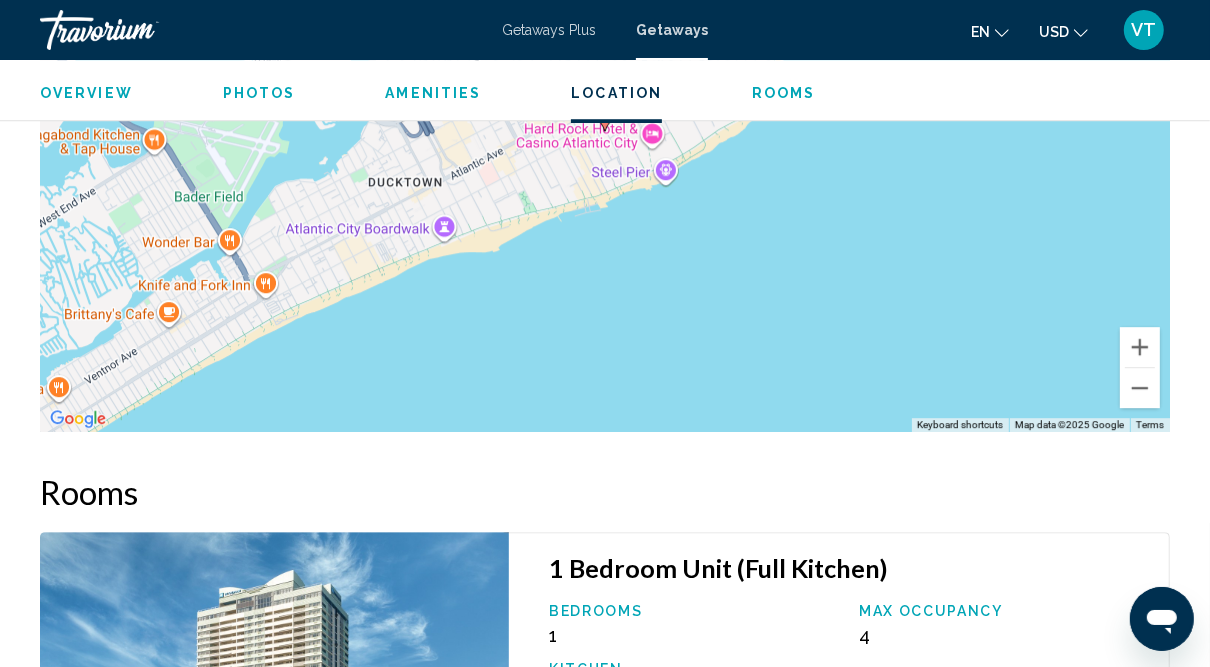 scroll, scrollTop: 3796, scrollLeft: 0, axis: vertical 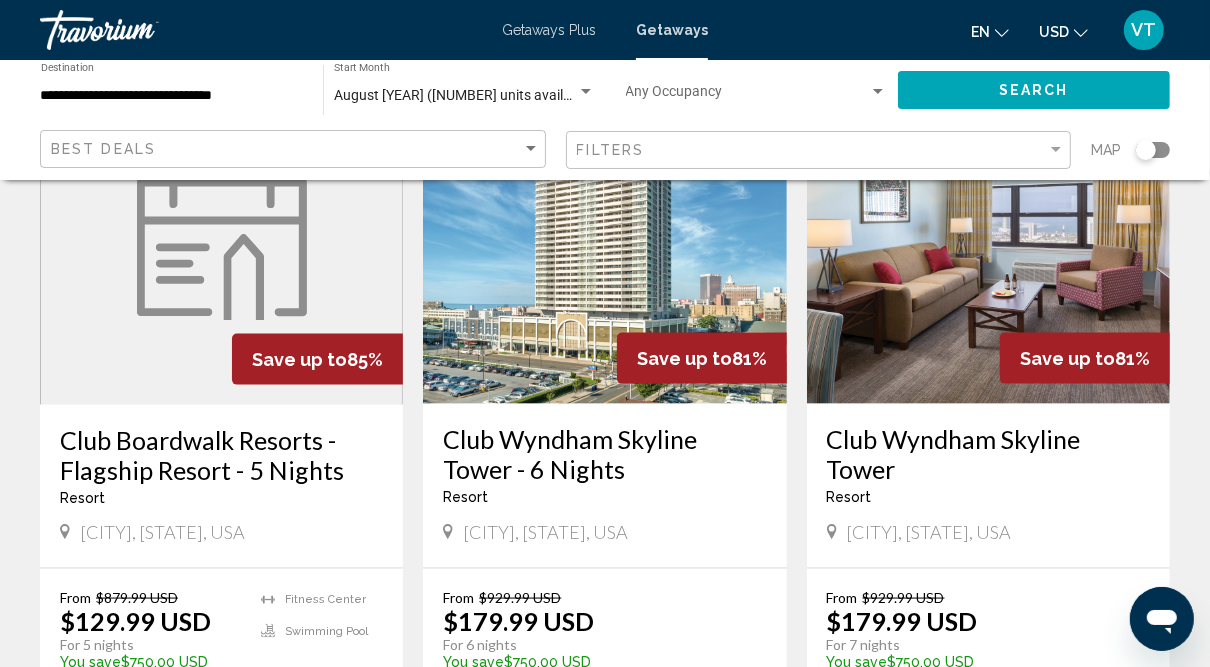 click at bounding box center [988, 244] 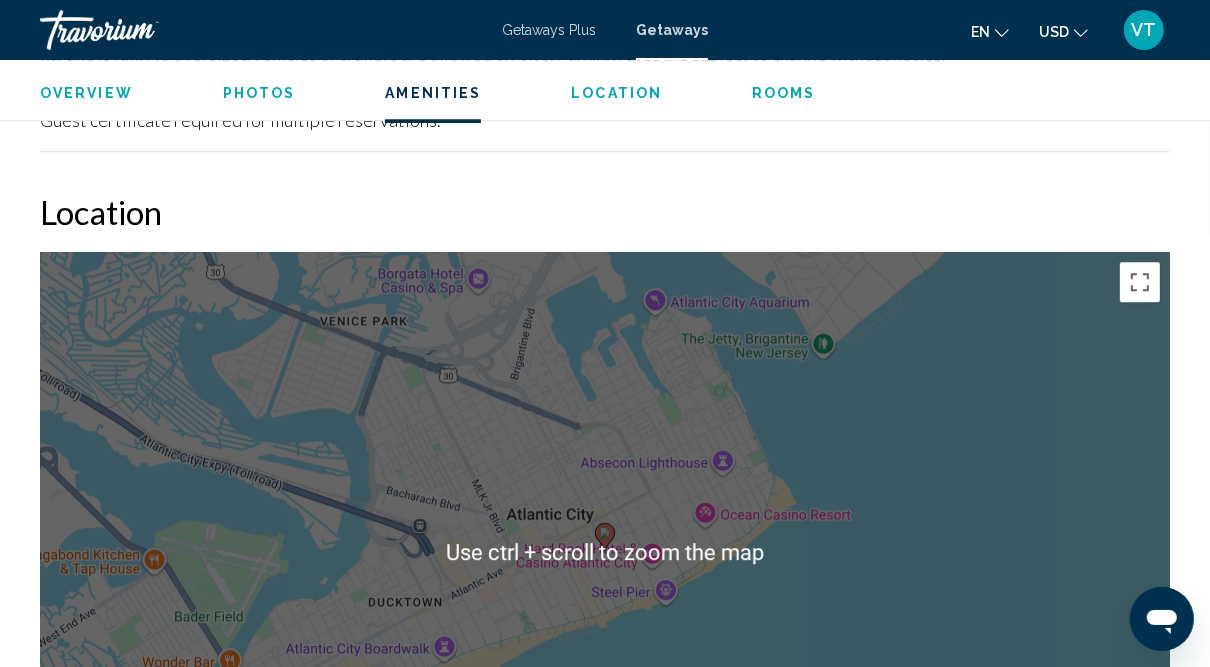 scroll, scrollTop: 3569, scrollLeft: 0, axis: vertical 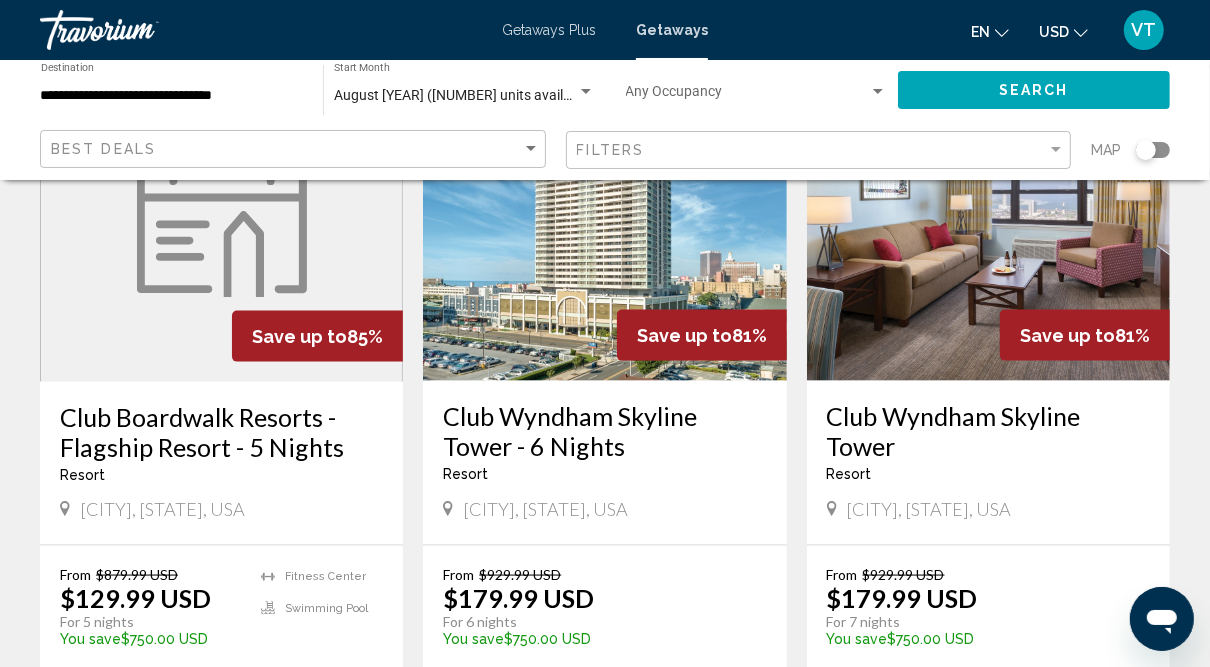 click at bounding box center (221, 222) 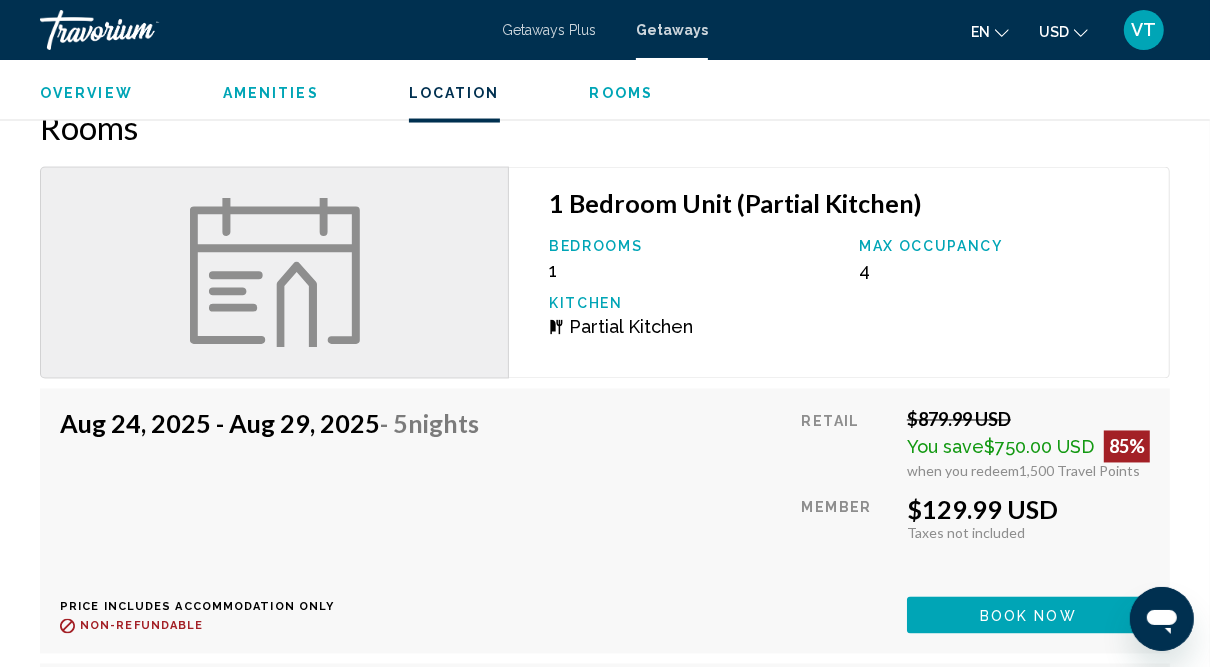 scroll, scrollTop: 2135, scrollLeft: 0, axis: vertical 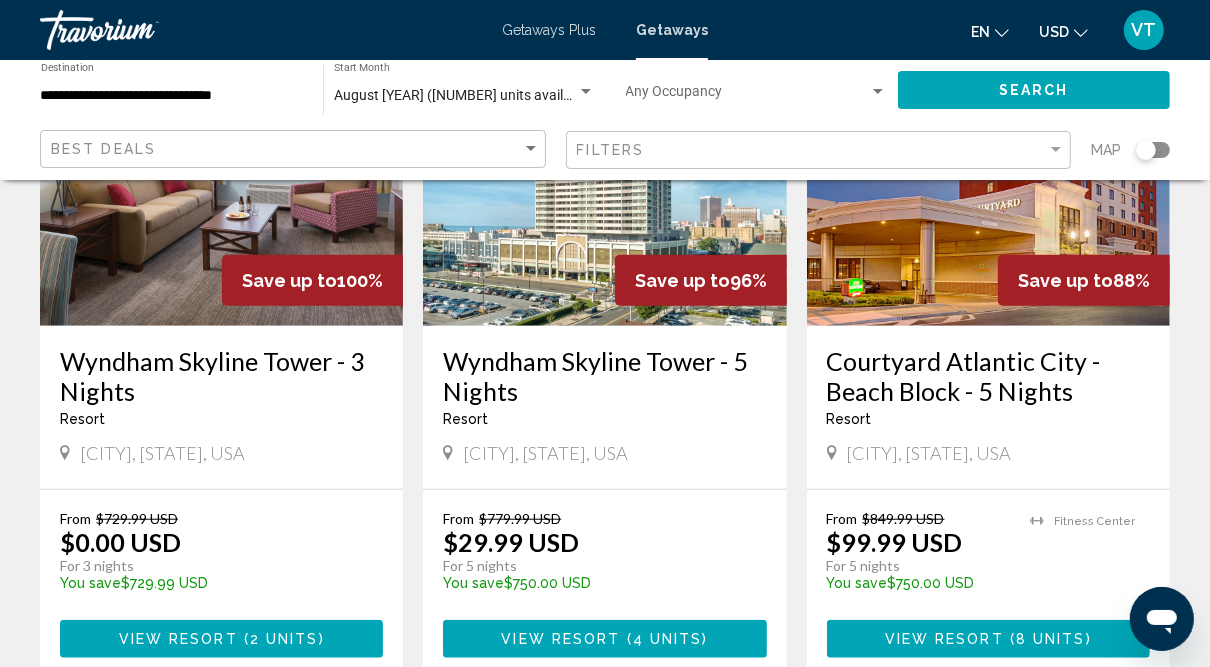 click at bounding box center [604, 166] 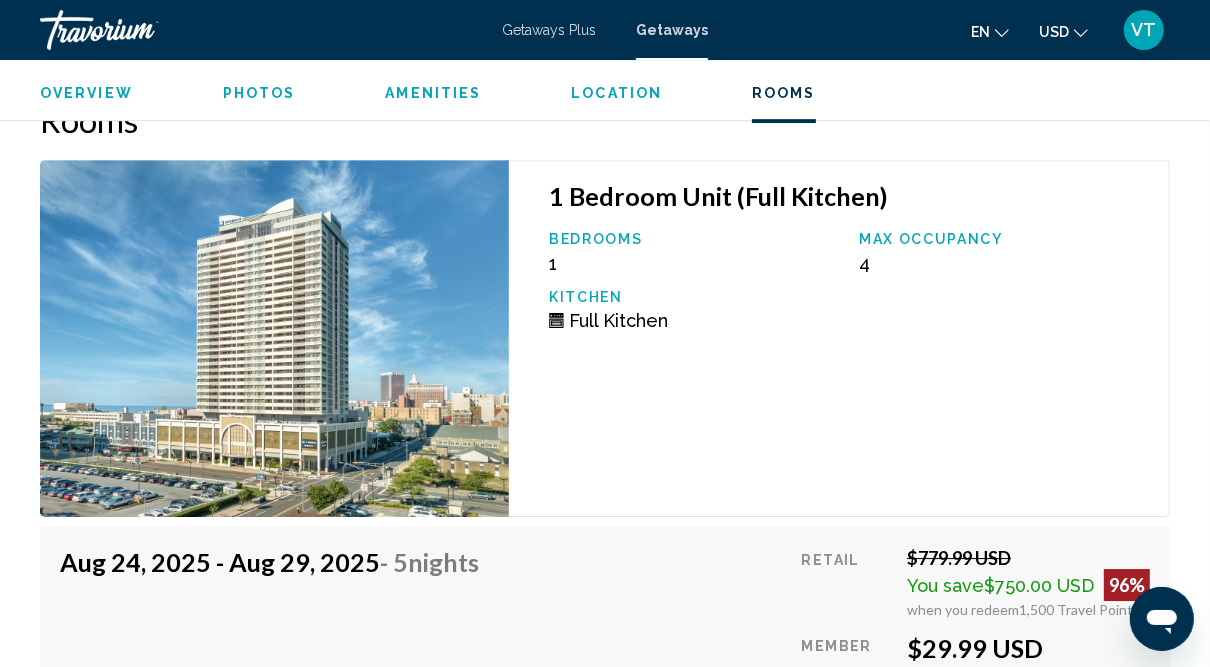 scroll, scrollTop: 4147, scrollLeft: 0, axis: vertical 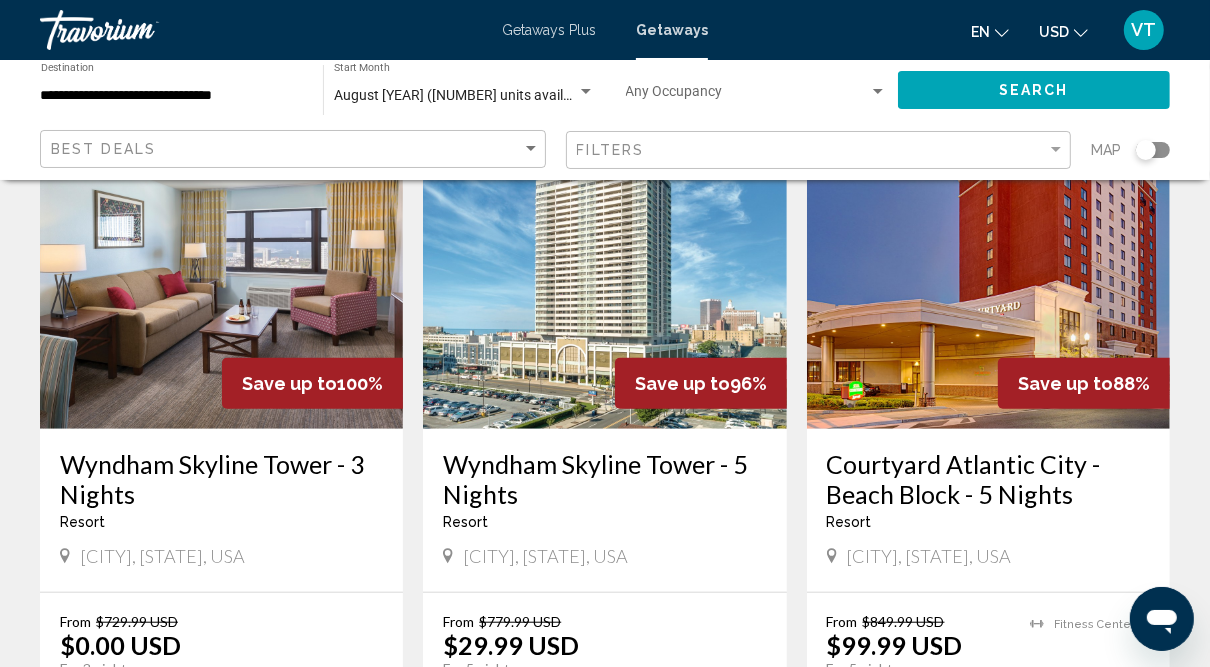 click at bounding box center [988, 269] 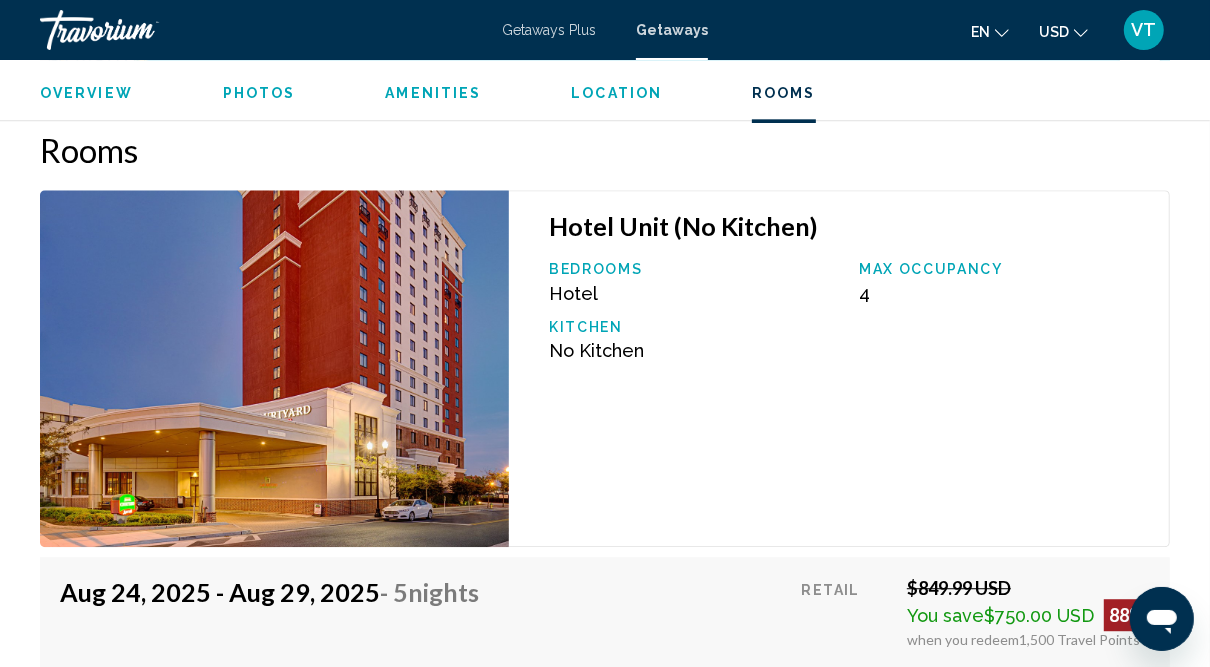 scroll, scrollTop: 3295, scrollLeft: 0, axis: vertical 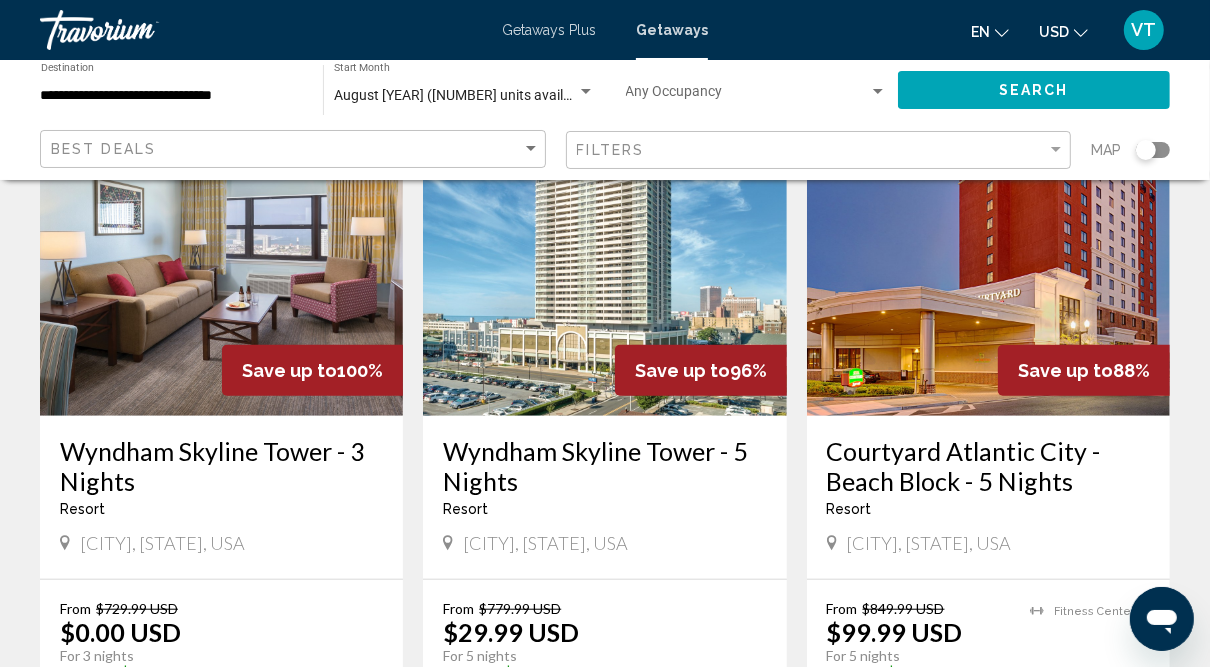 click at bounding box center [604, 256] 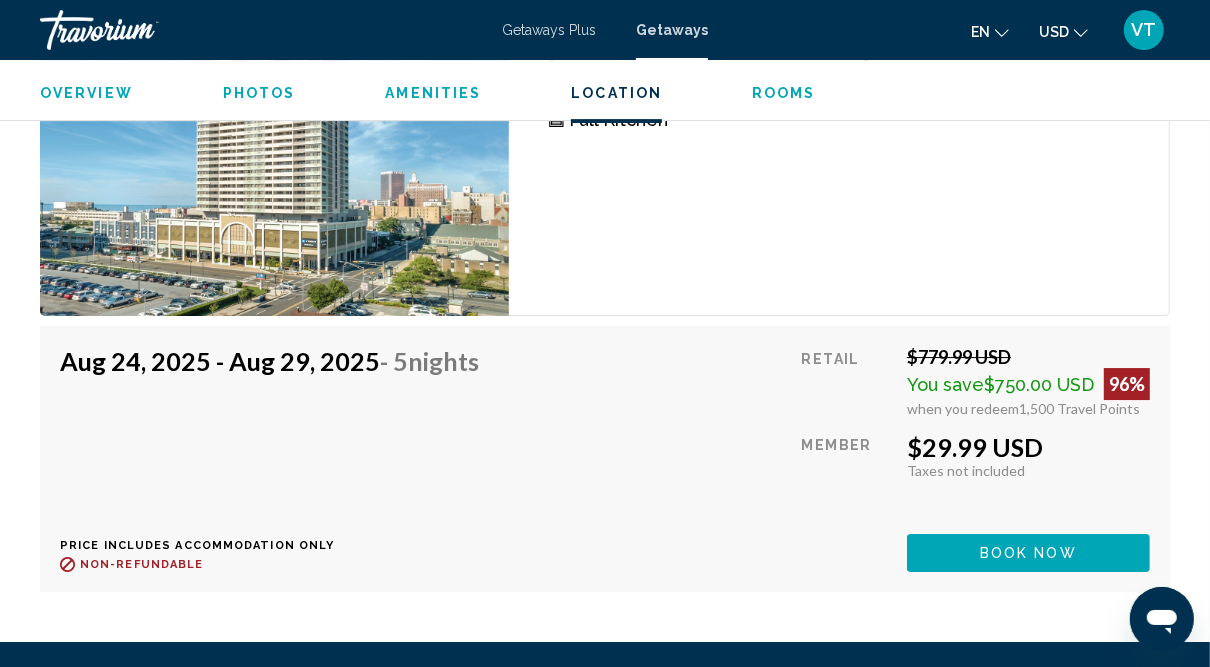scroll, scrollTop: 4343, scrollLeft: 0, axis: vertical 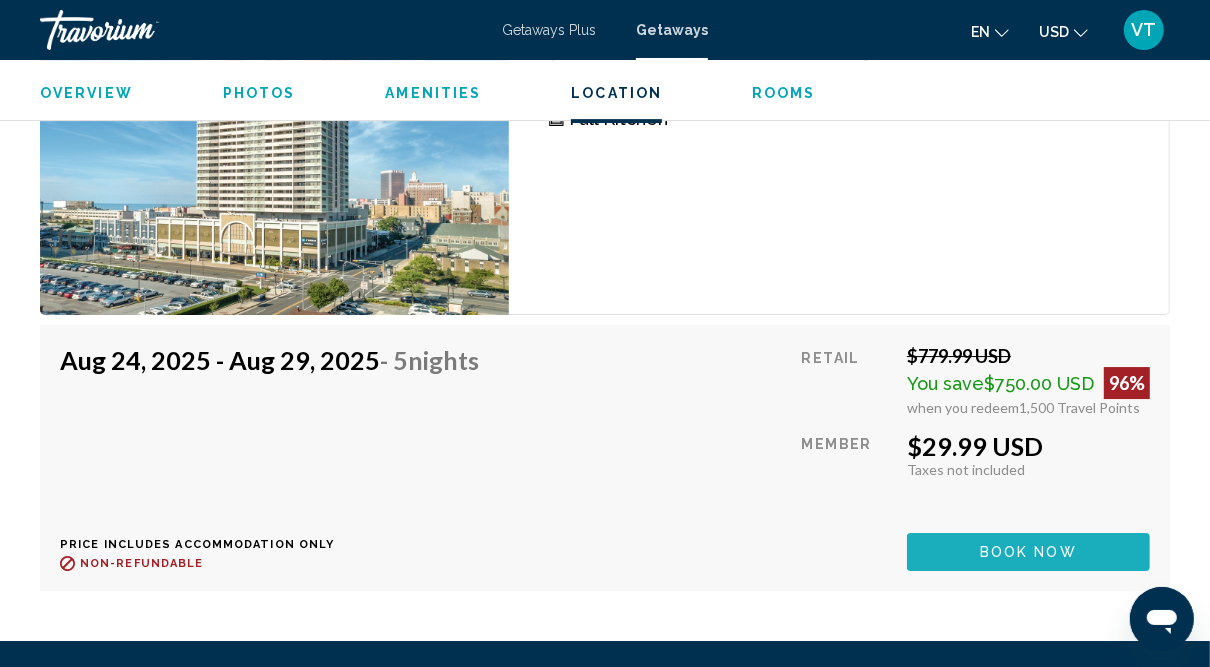 click on "Book now" at bounding box center [1028, 553] 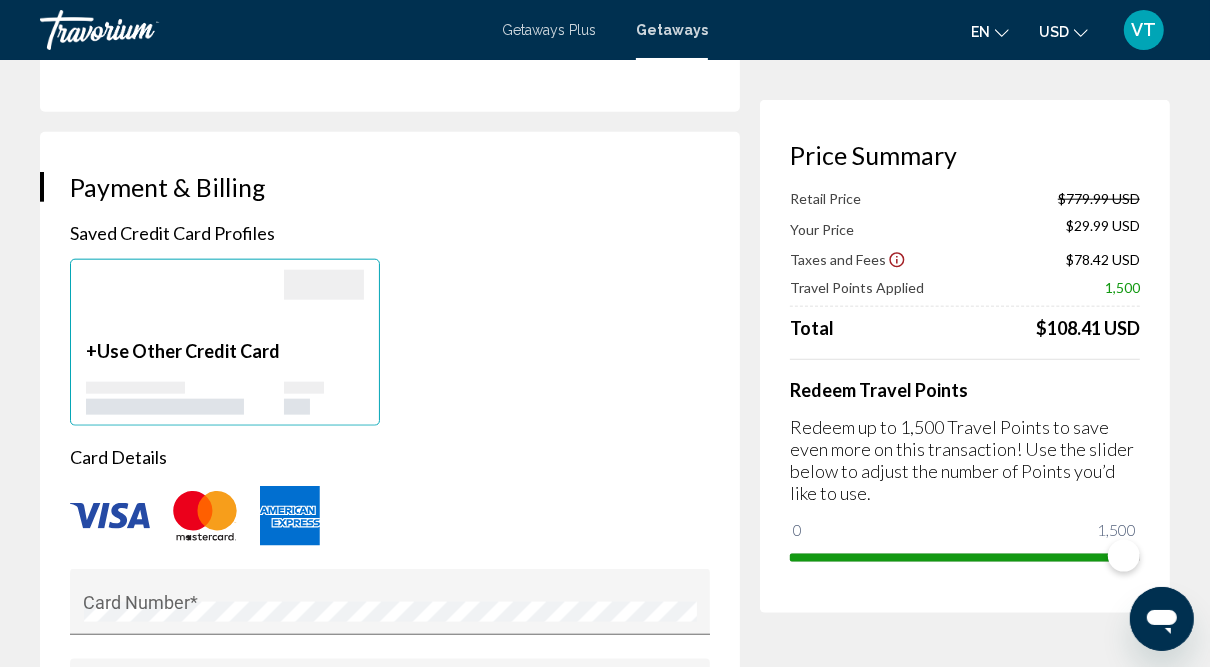 scroll, scrollTop: 1418, scrollLeft: 0, axis: vertical 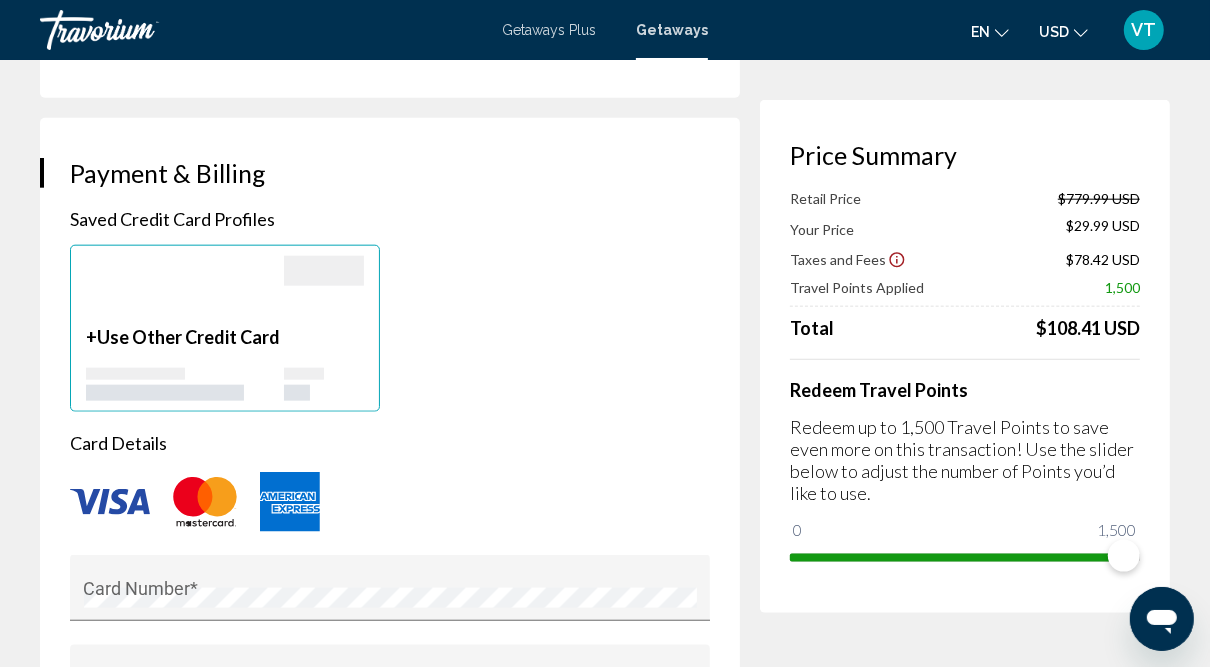 click at bounding box center (110, 502) 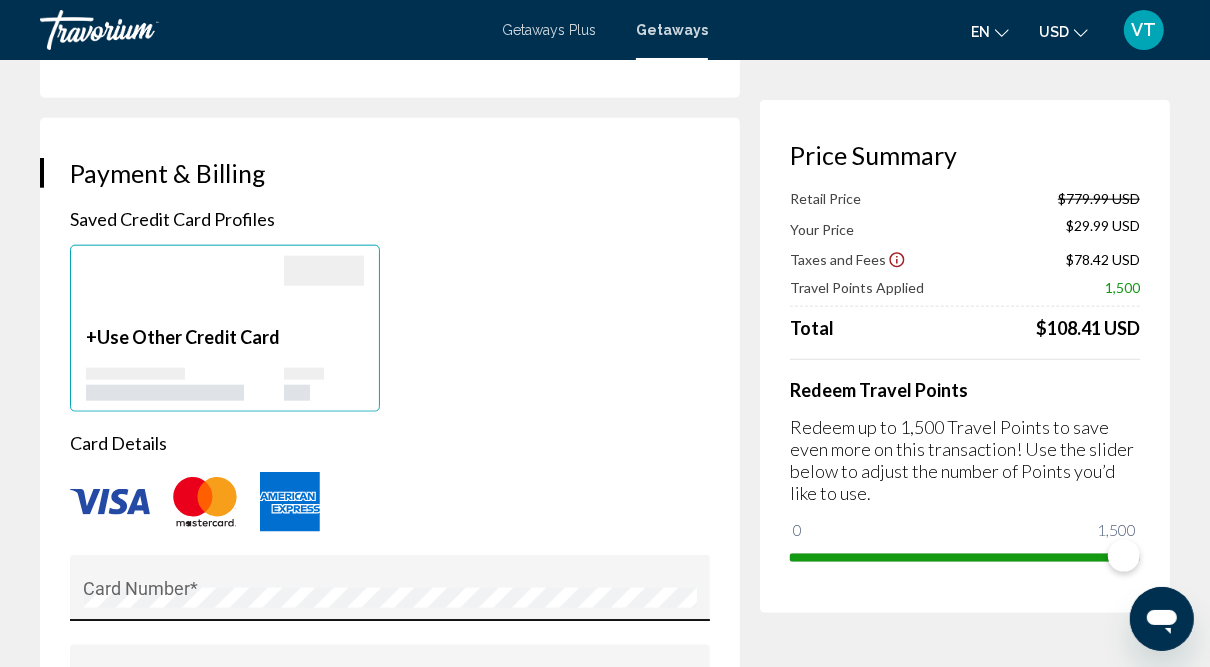 click on "Card Number  *" at bounding box center (390, 594) 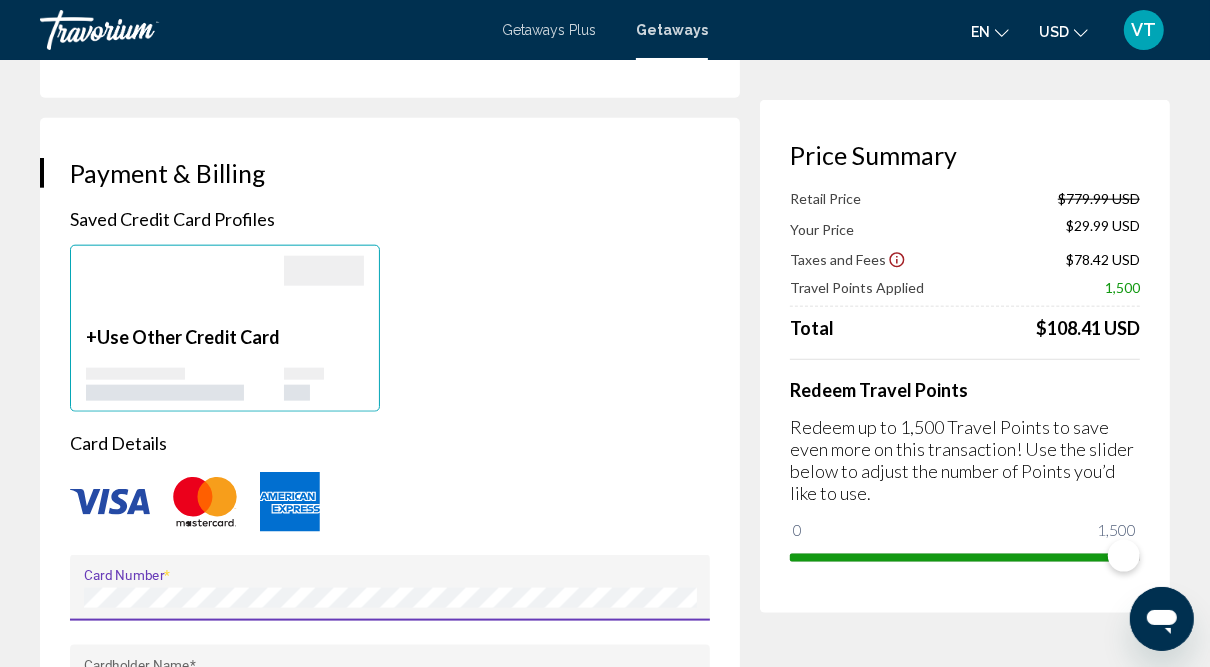 type on "*********" 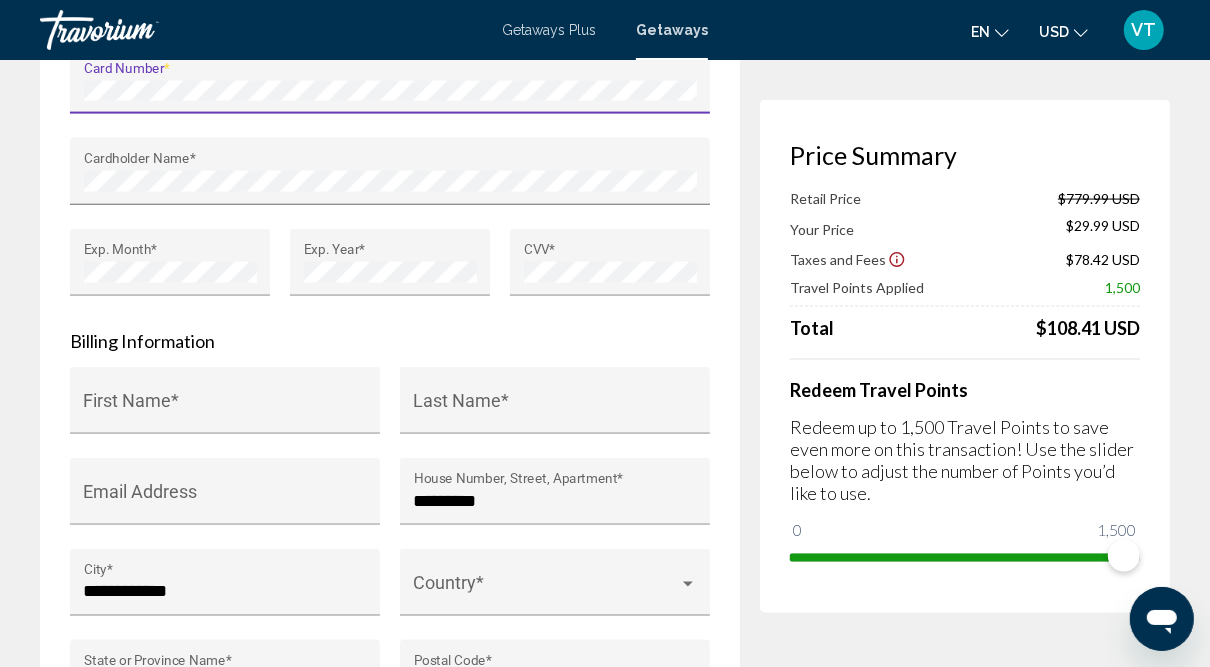 scroll, scrollTop: 1968, scrollLeft: 0, axis: vertical 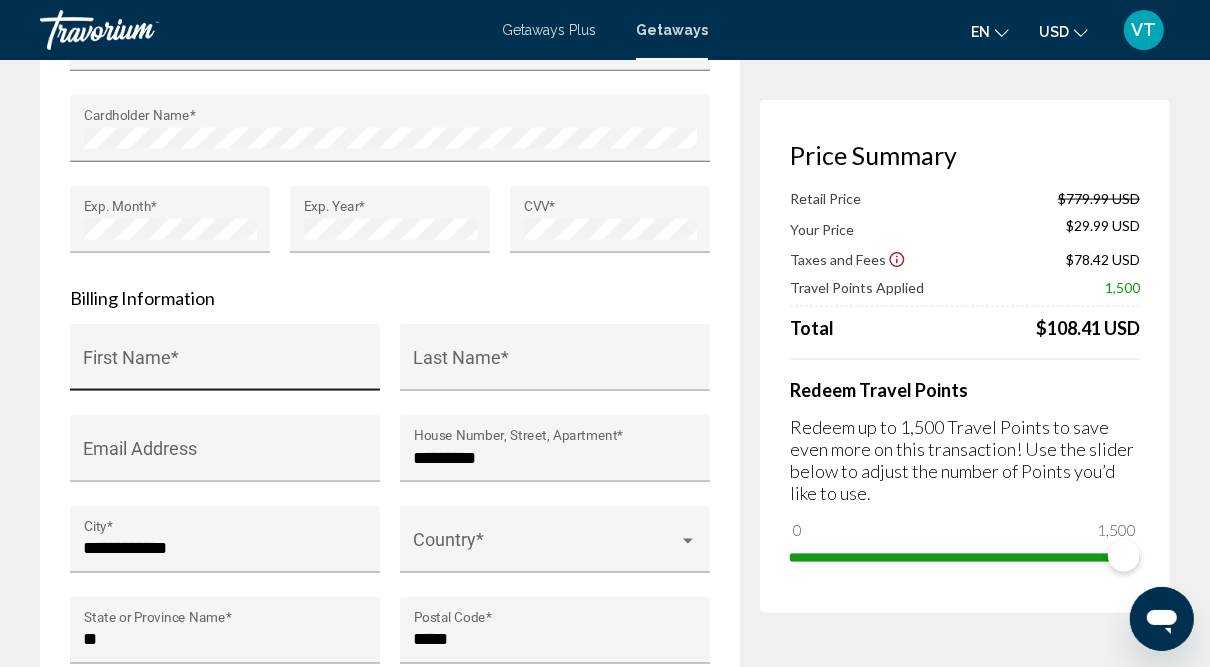 click on "First Name  *" at bounding box center [225, 364] 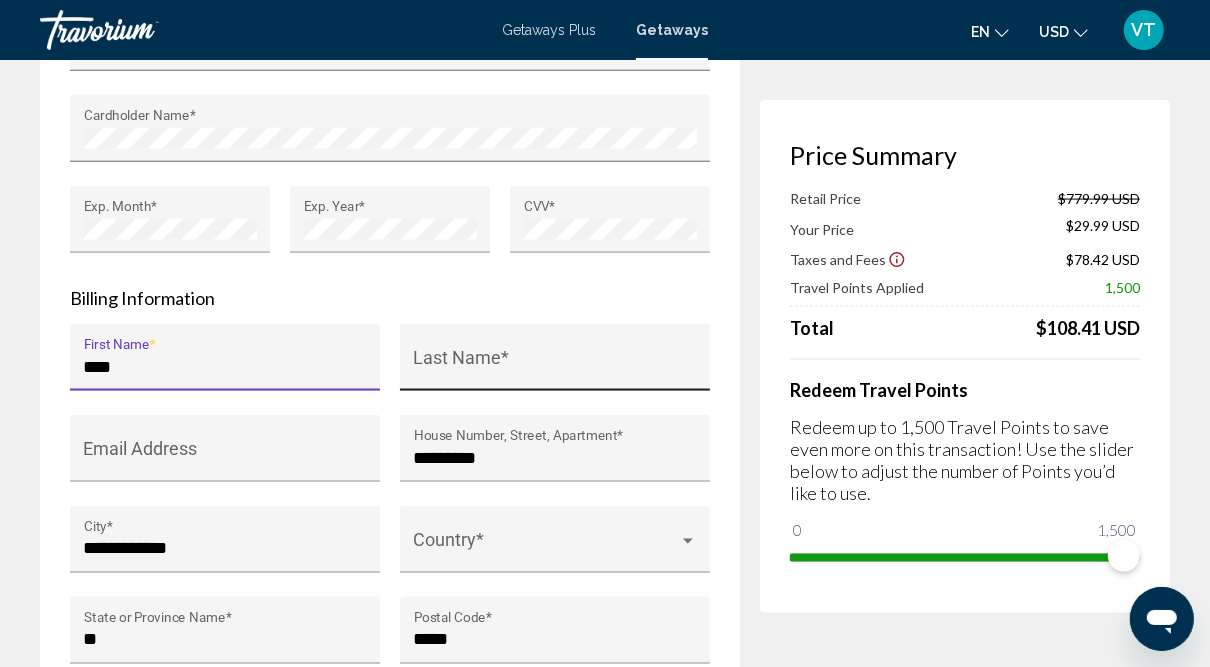 type on "****" 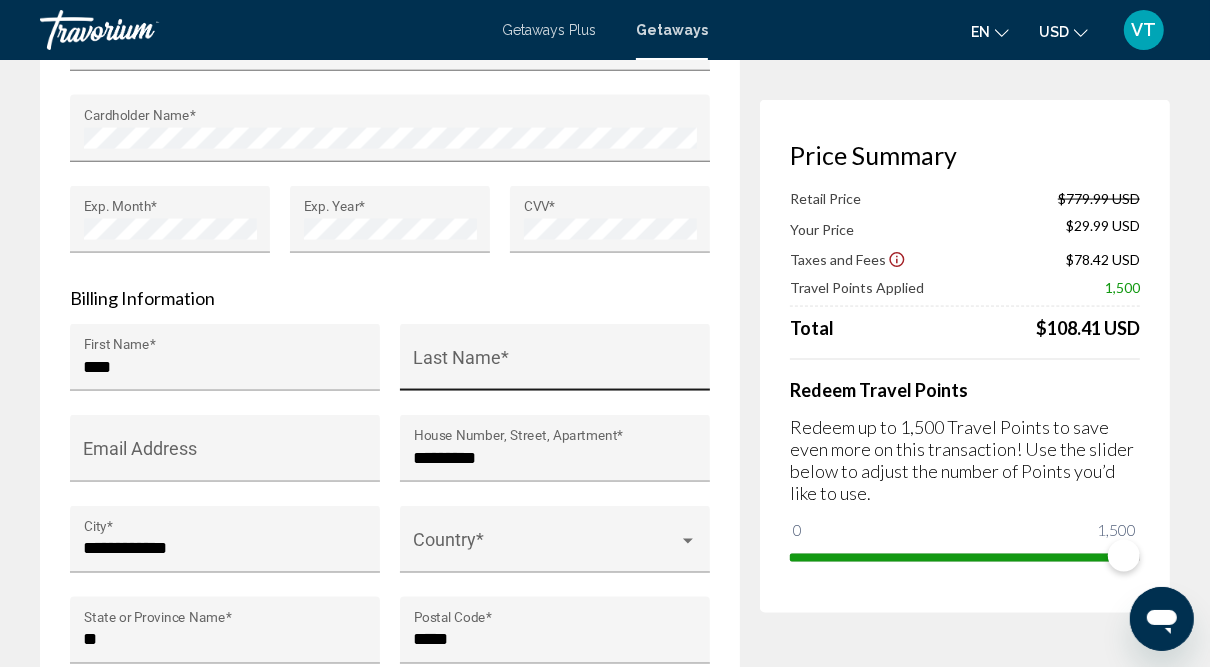 click on "Last Name  *" at bounding box center (555, 364) 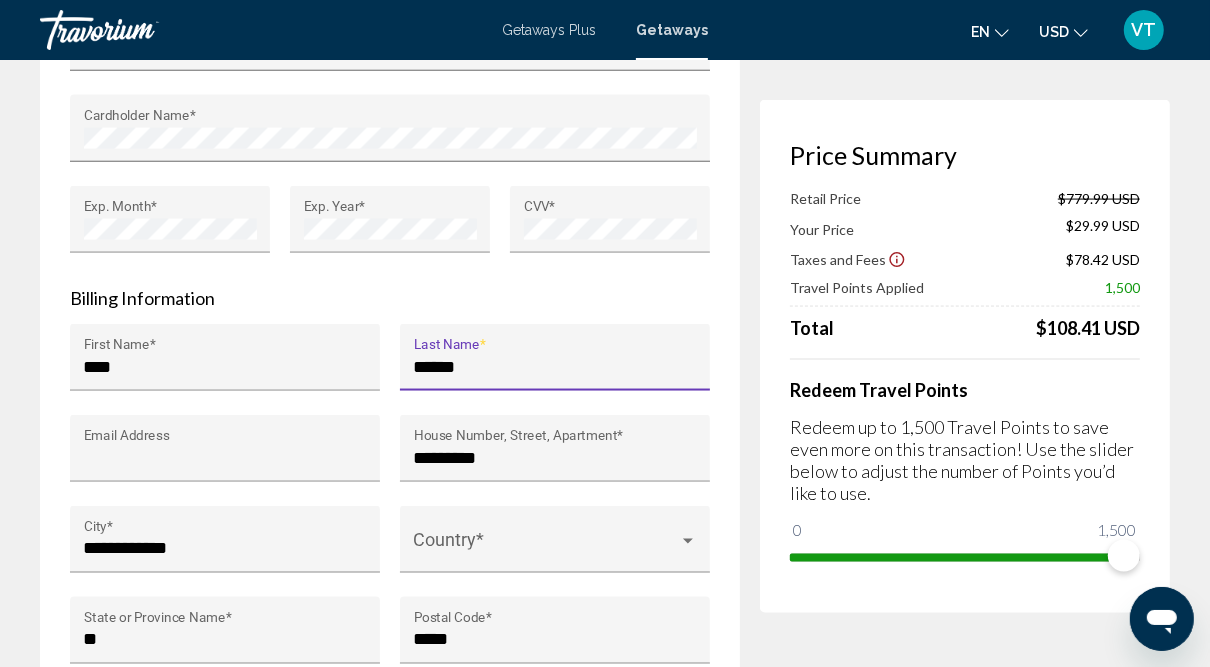 type on "******" 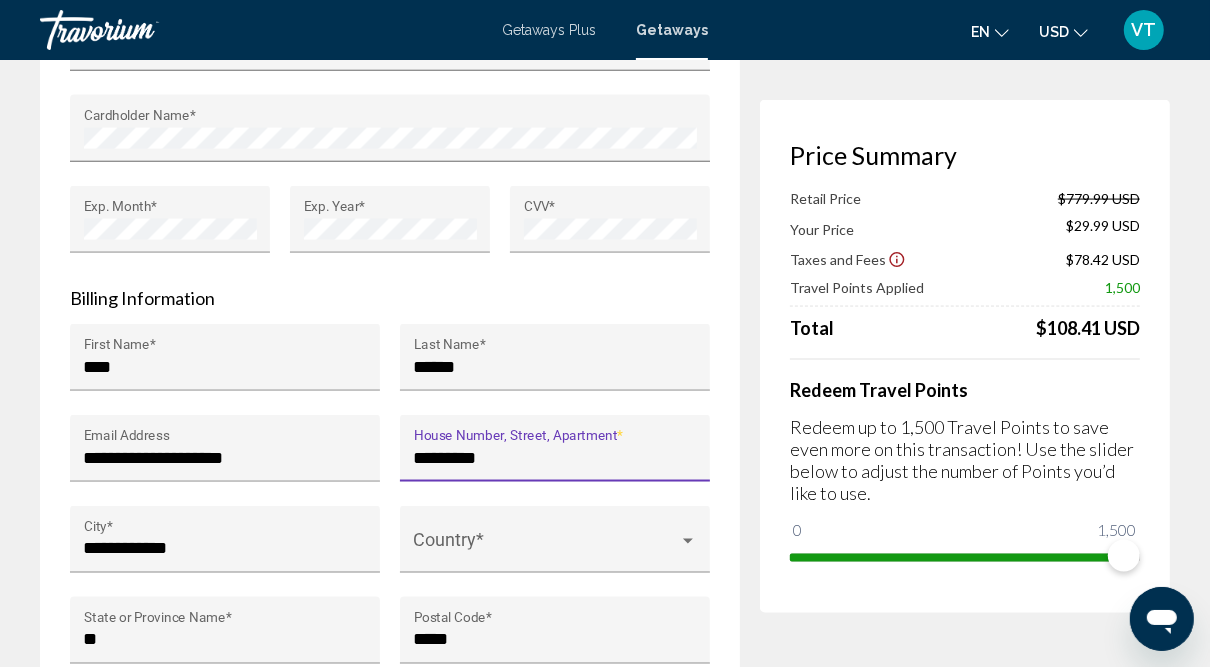 click on "*********" at bounding box center [555, 458] 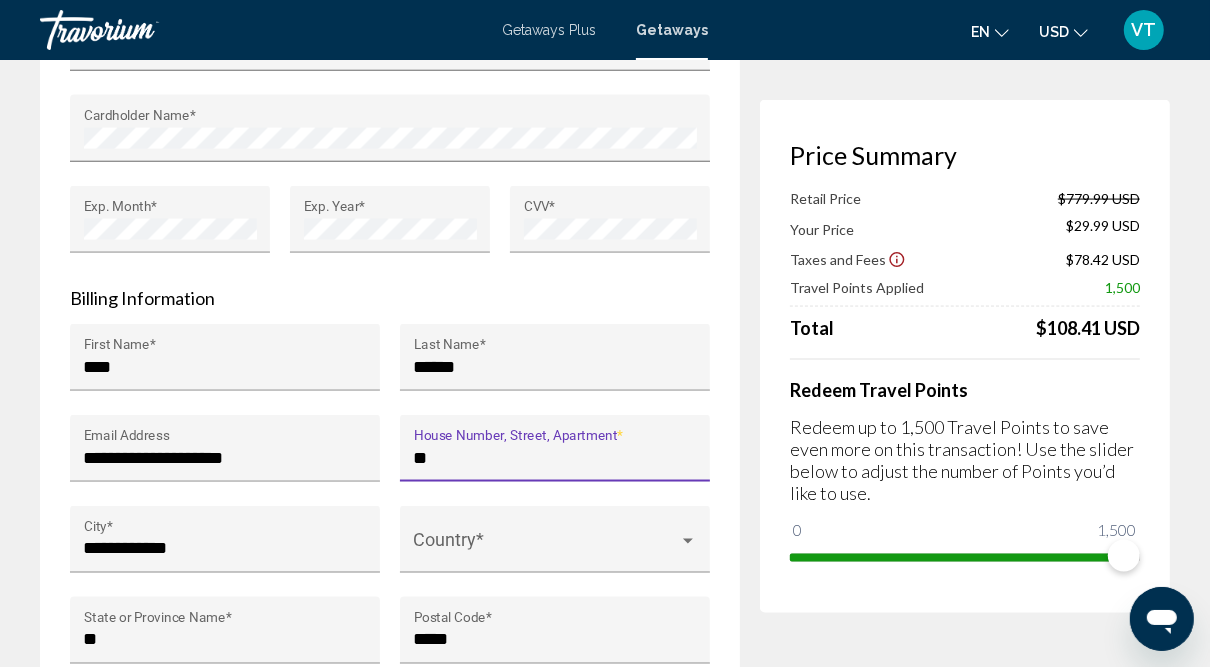 type on "*" 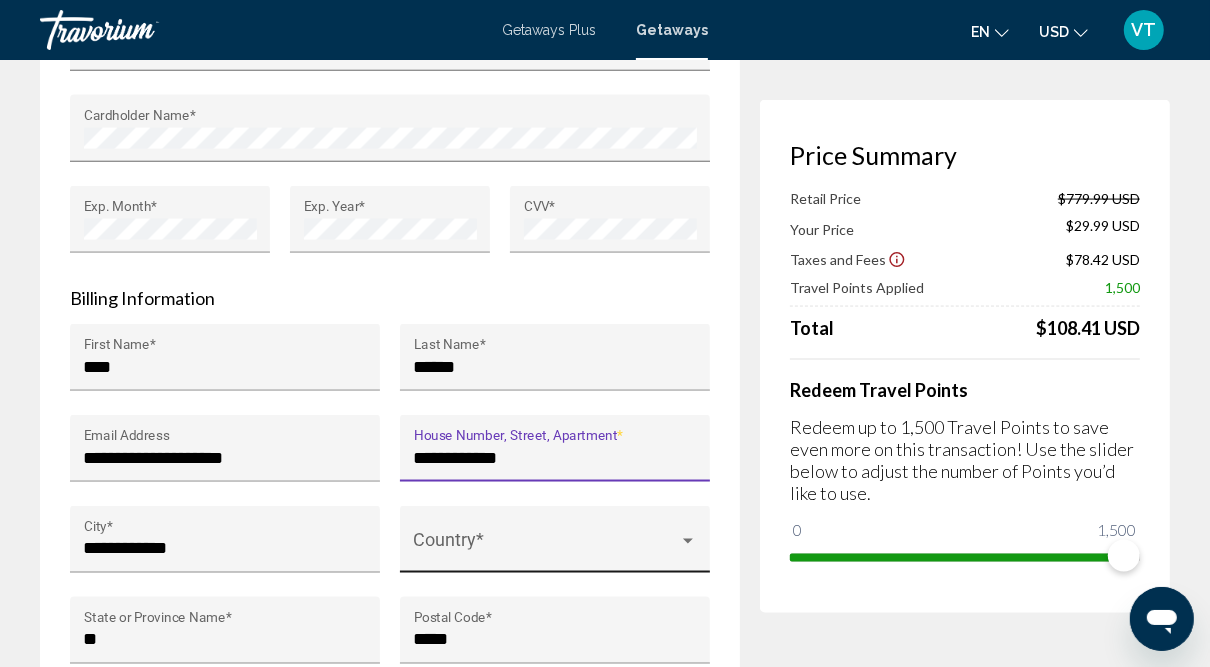 type on "**********" 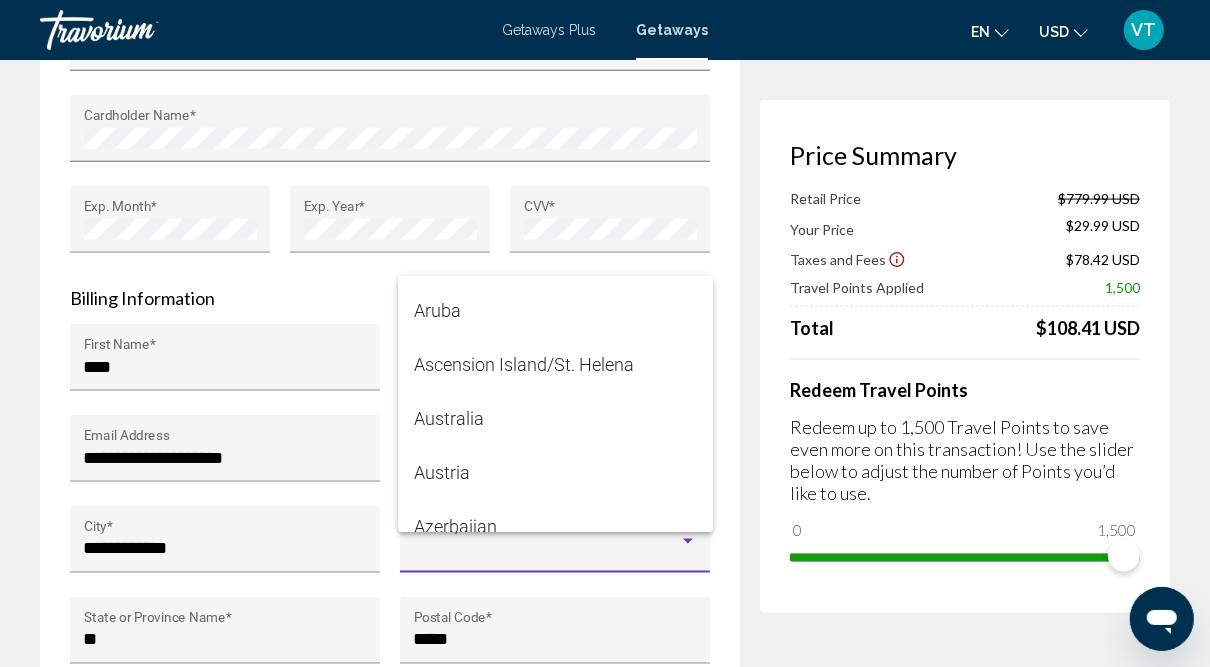 scroll, scrollTop: 757, scrollLeft: 0, axis: vertical 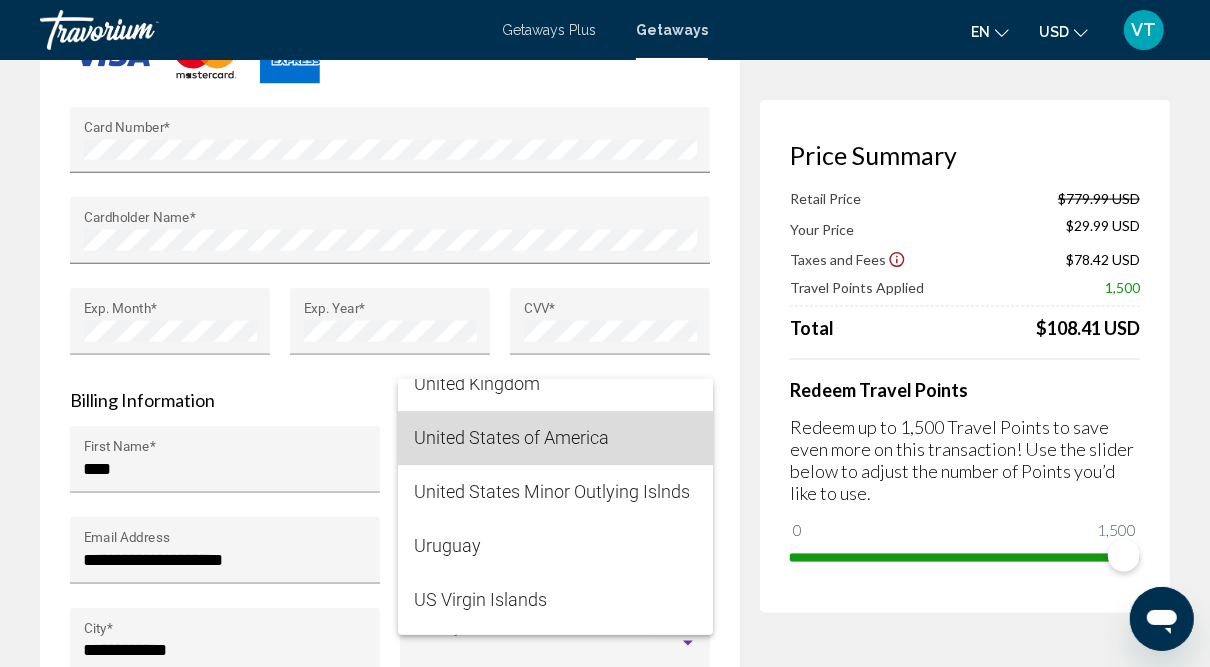 click on "United States of America" at bounding box center [555, 438] 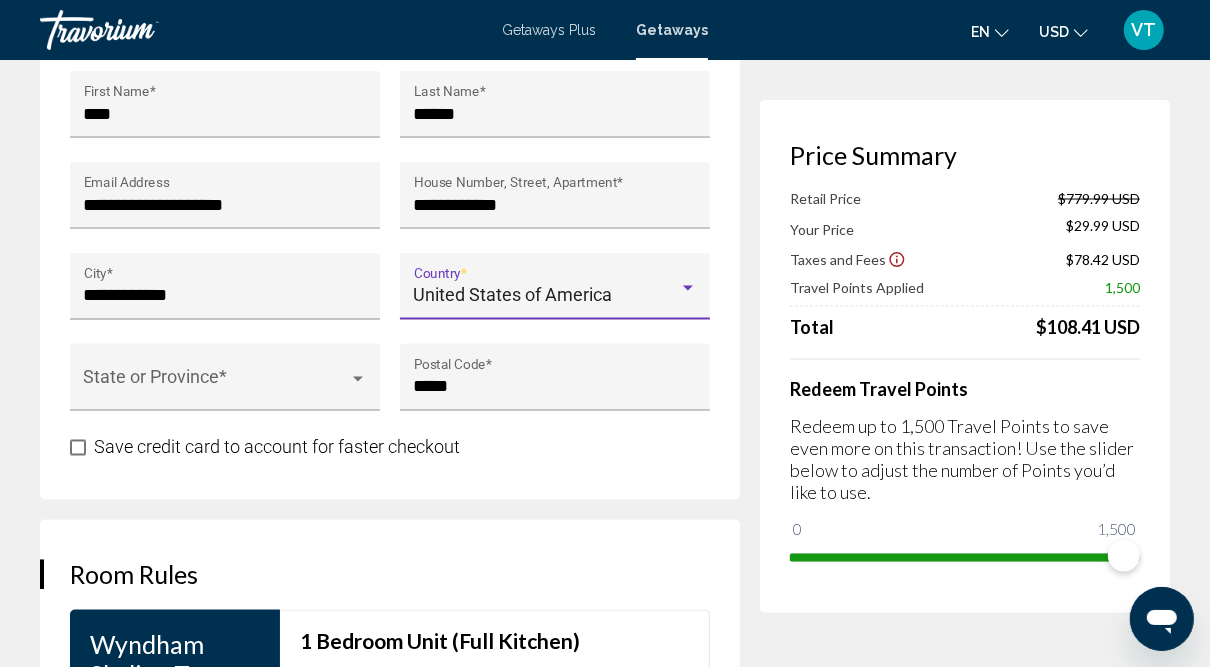 scroll, scrollTop: 2224, scrollLeft: 0, axis: vertical 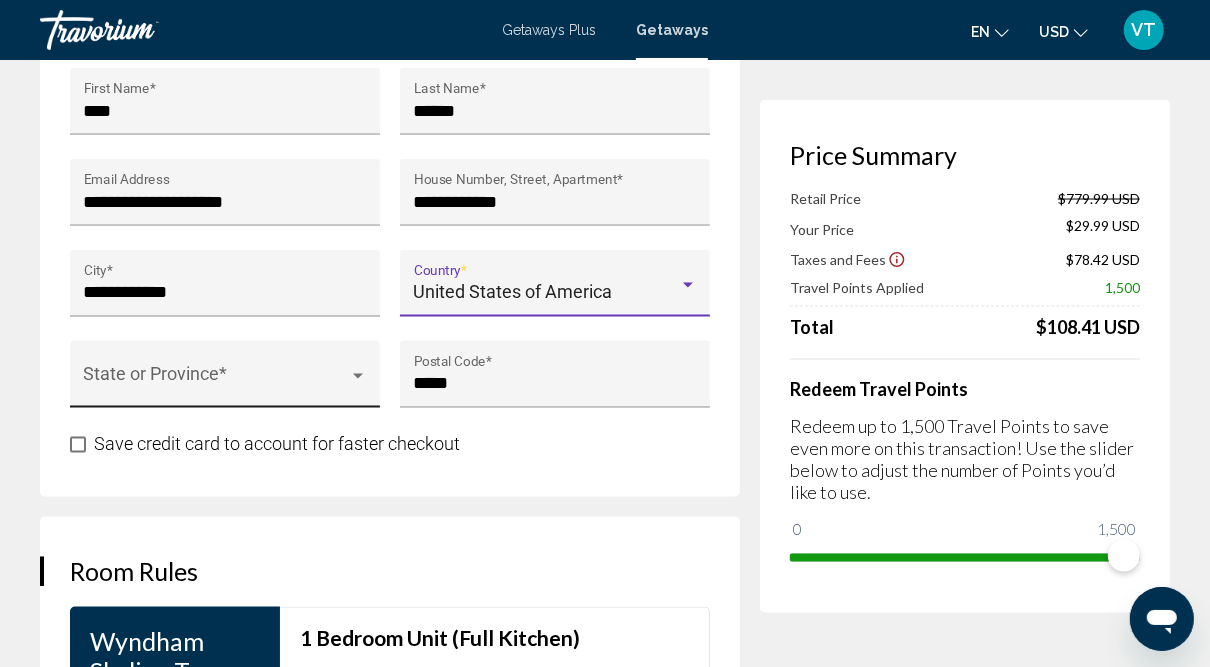 click at bounding box center (358, 376) 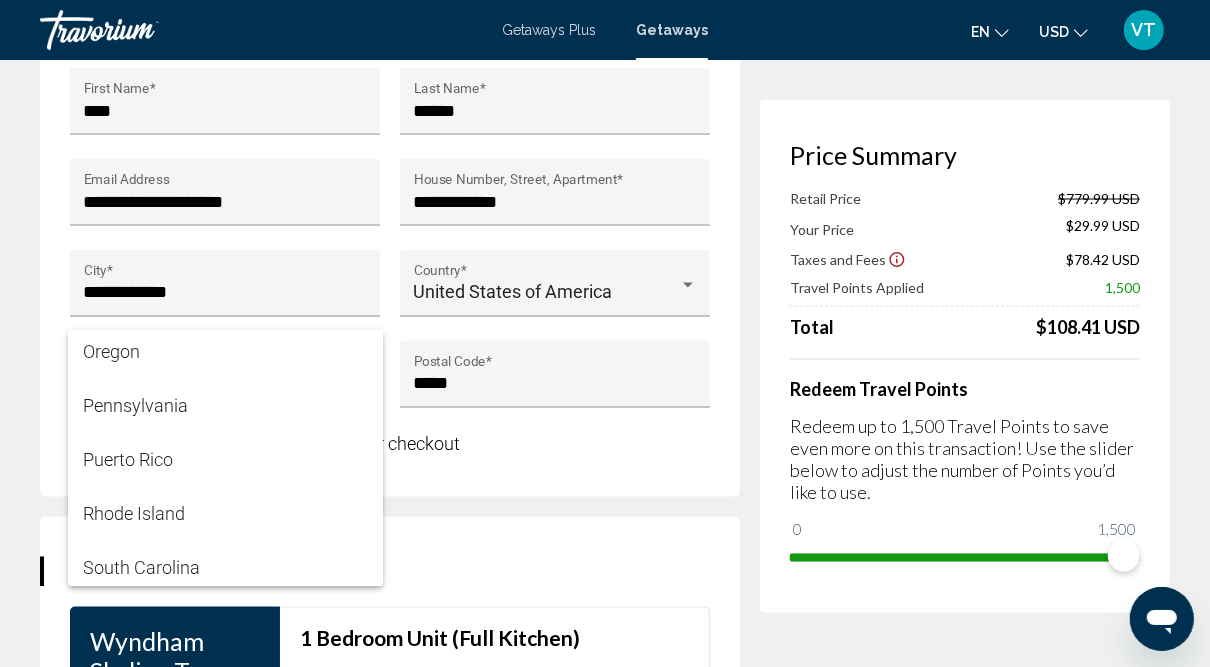 scroll, scrollTop: 2001, scrollLeft: 0, axis: vertical 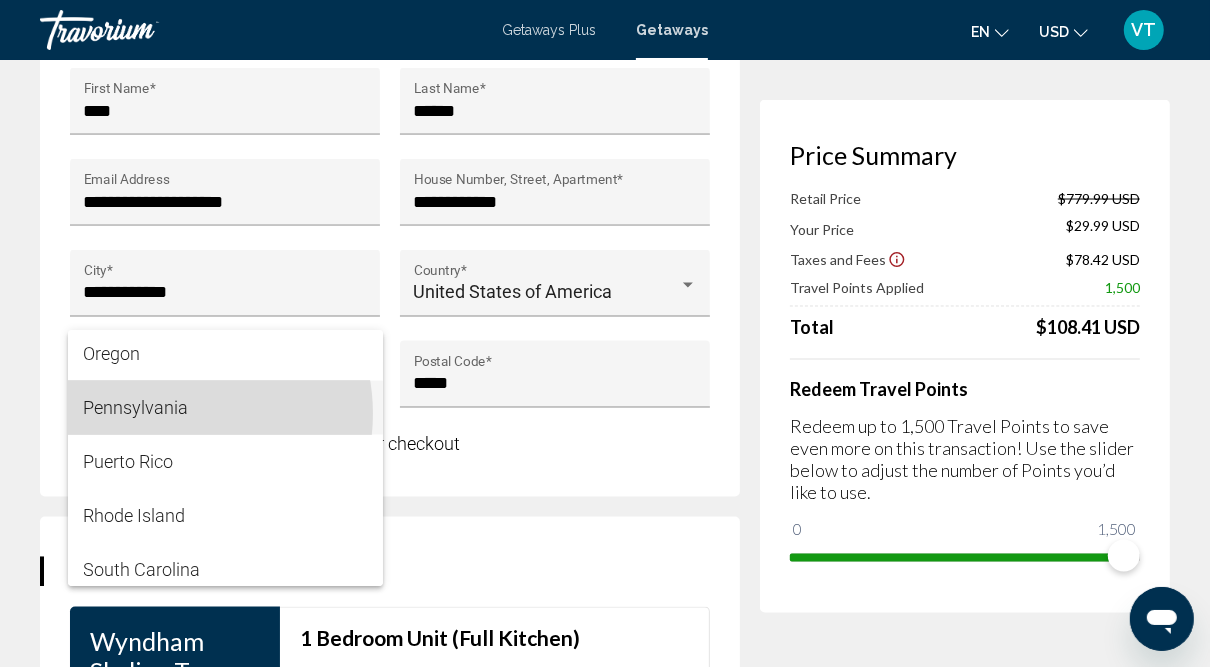click on "Pennsylvania" at bounding box center (225, 408) 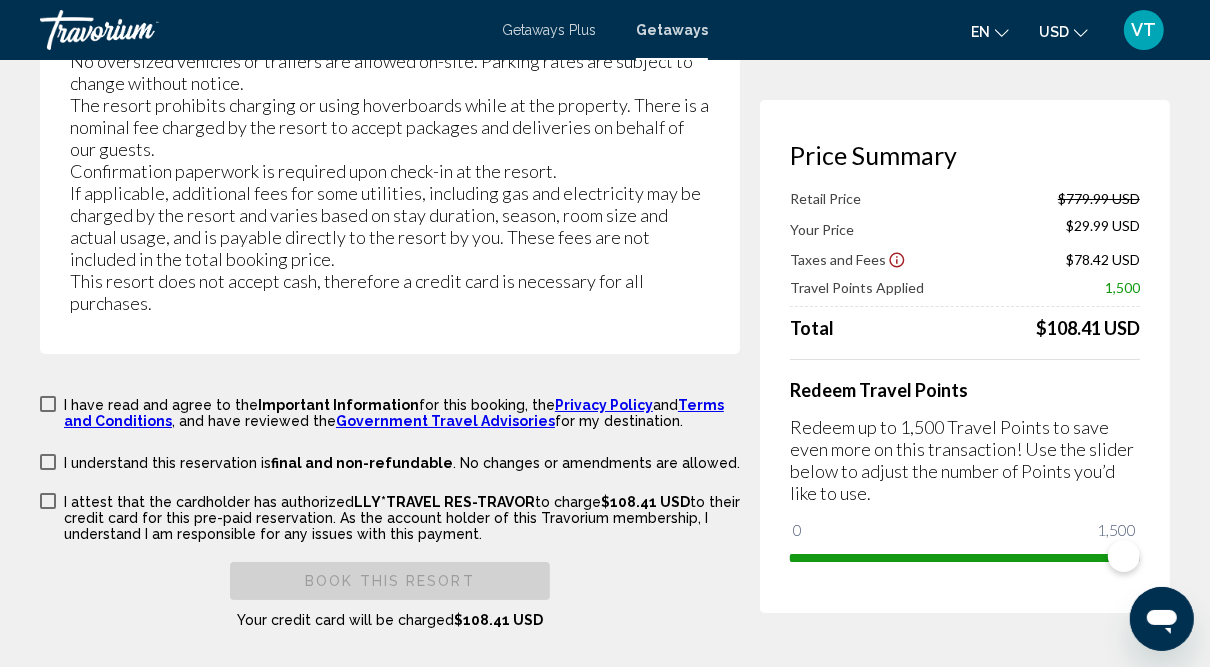 scroll, scrollTop: 4958, scrollLeft: 0, axis: vertical 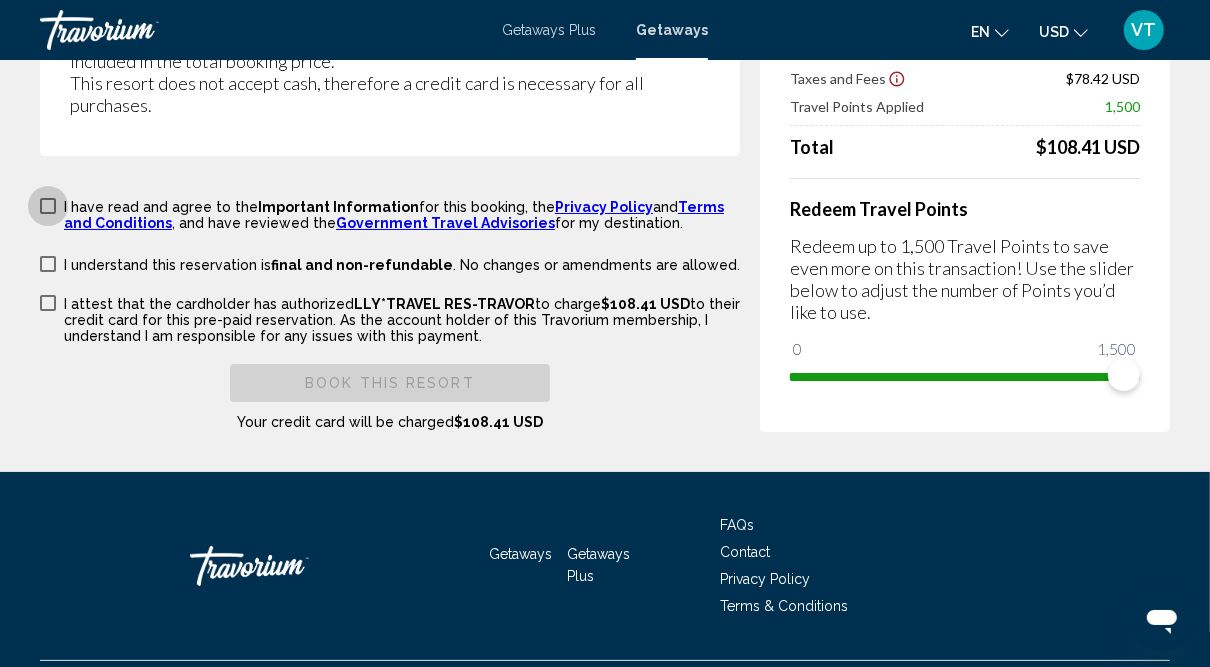 click at bounding box center [48, 206] 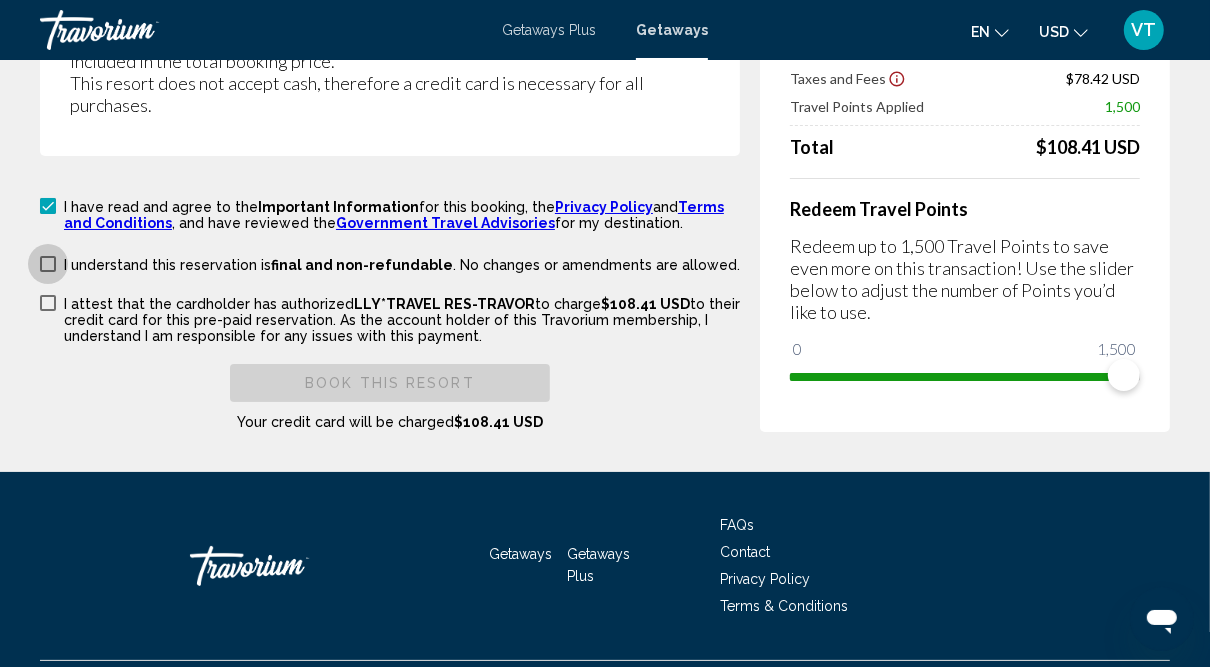 click at bounding box center [48, 264] 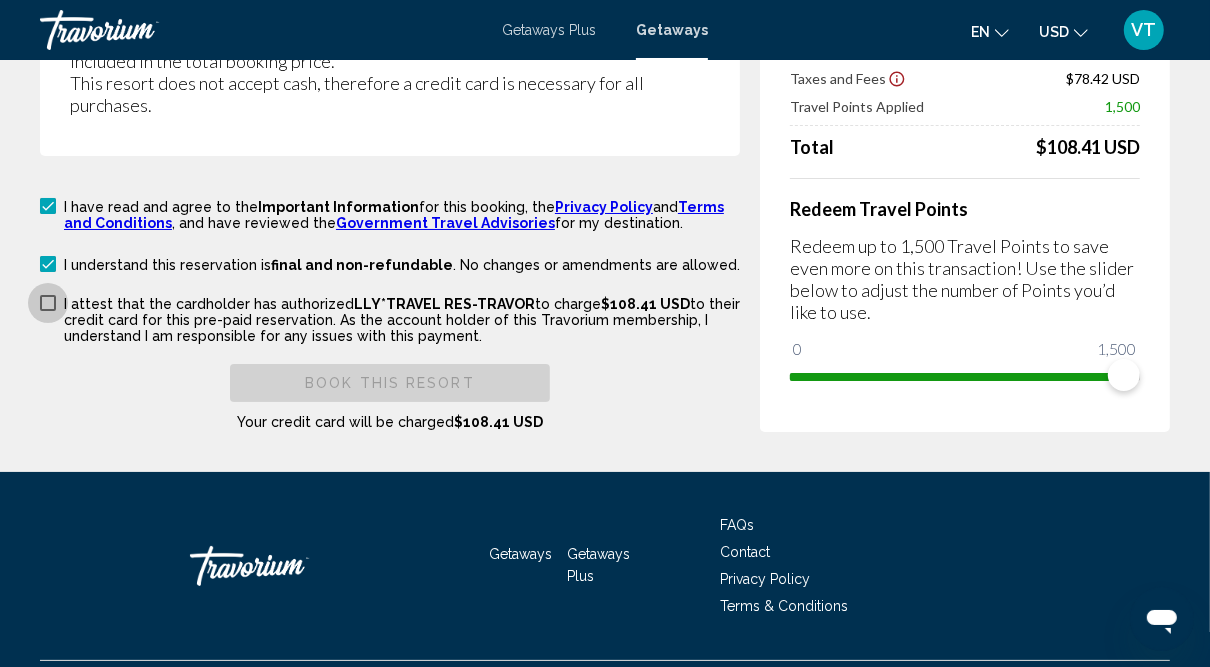 click at bounding box center [48, 303] 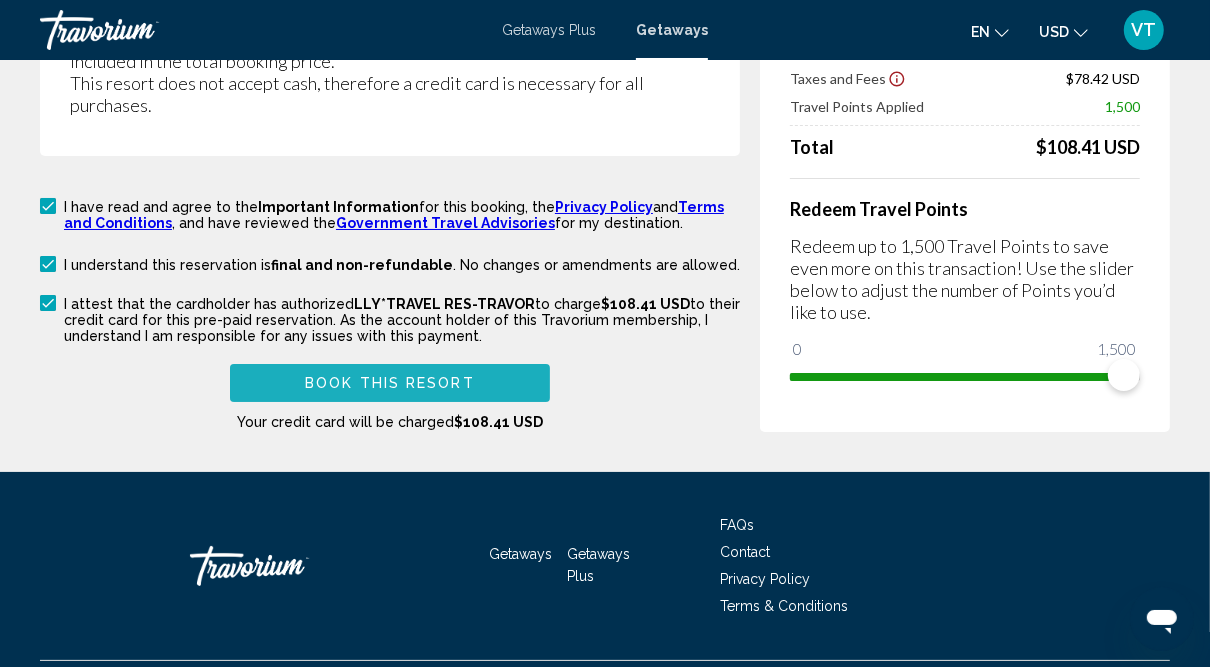 click on "Book this Resort" at bounding box center [390, 384] 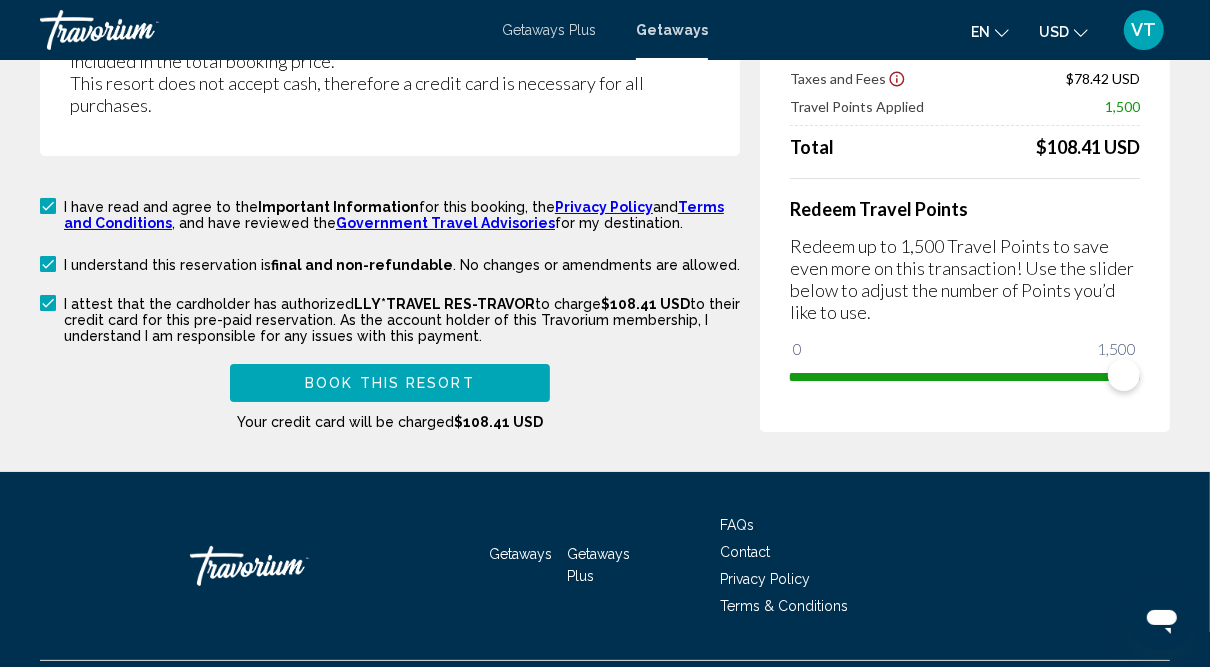 scroll, scrollTop: 586, scrollLeft: 0, axis: vertical 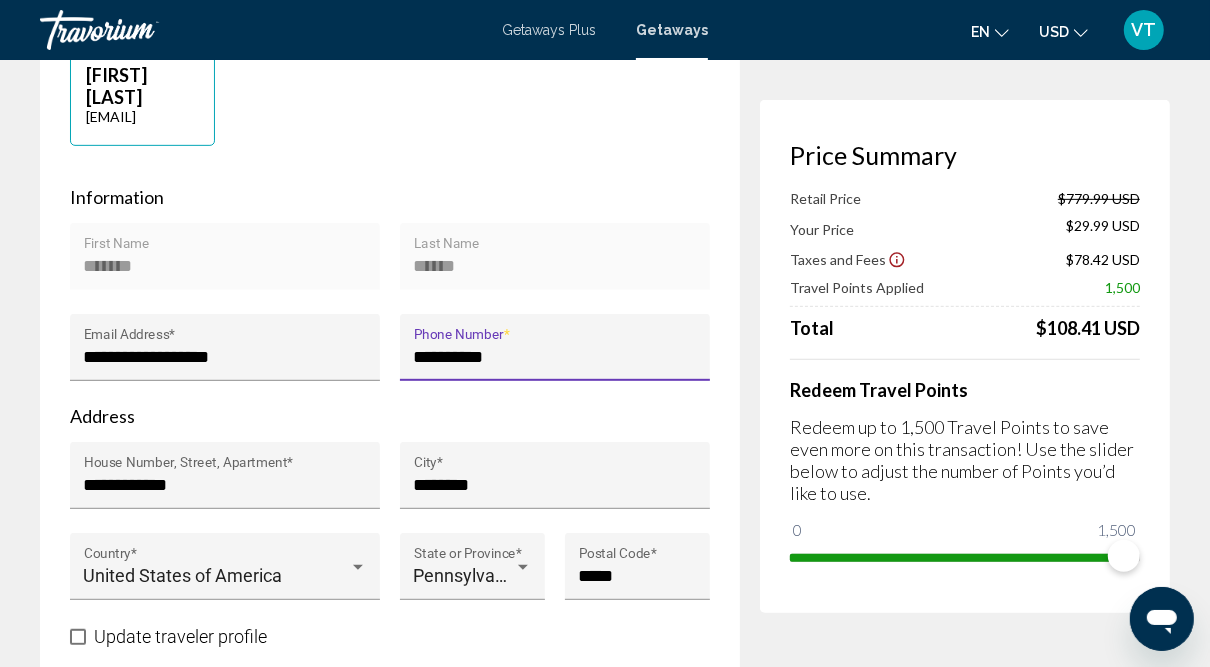 type on "**********" 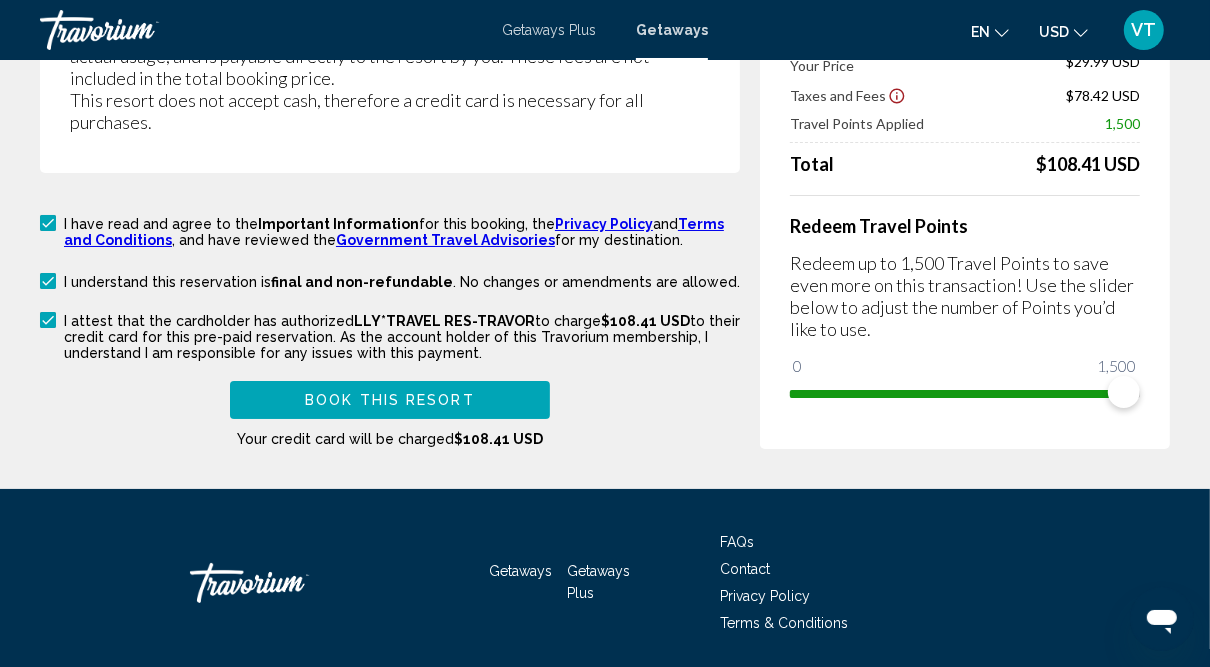 scroll, scrollTop: 4954, scrollLeft: 0, axis: vertical 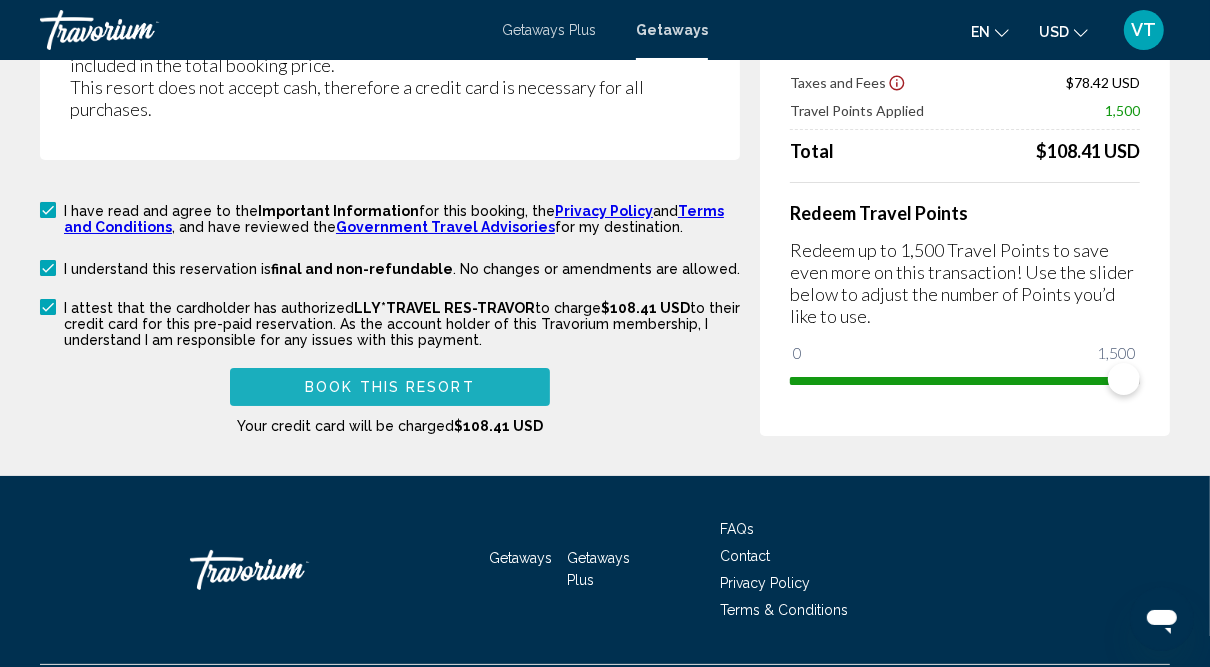 click on "Book this Resort" at bounding box center (390, 388) 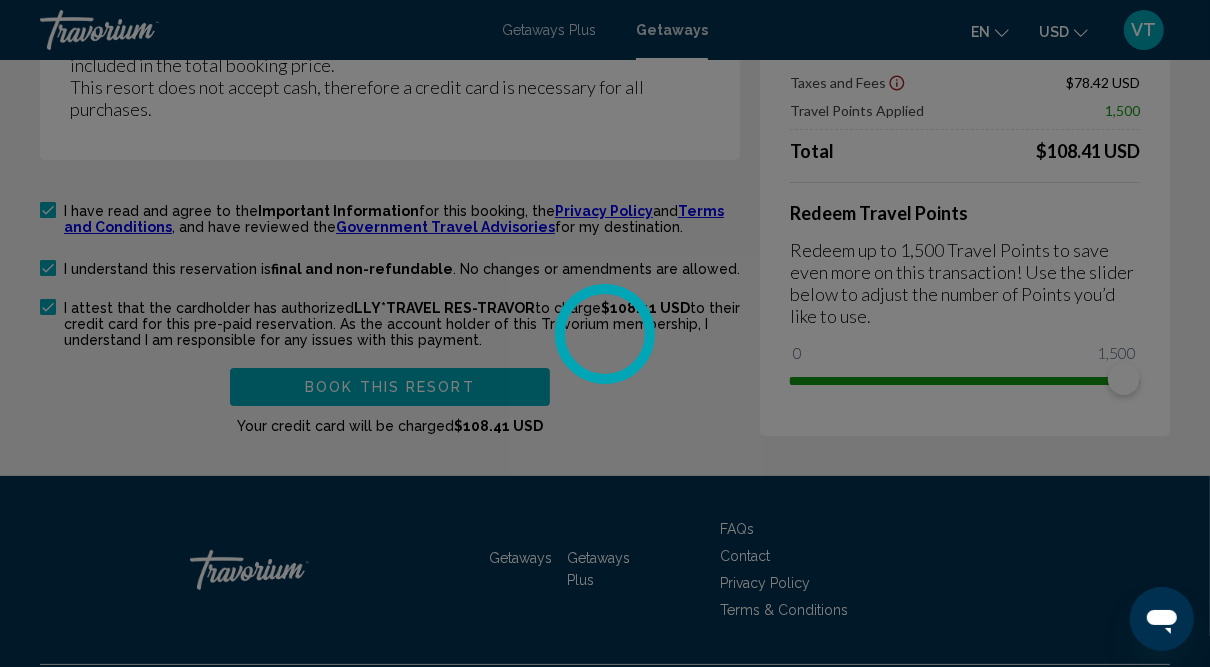 click at bounding box center (605, 333) 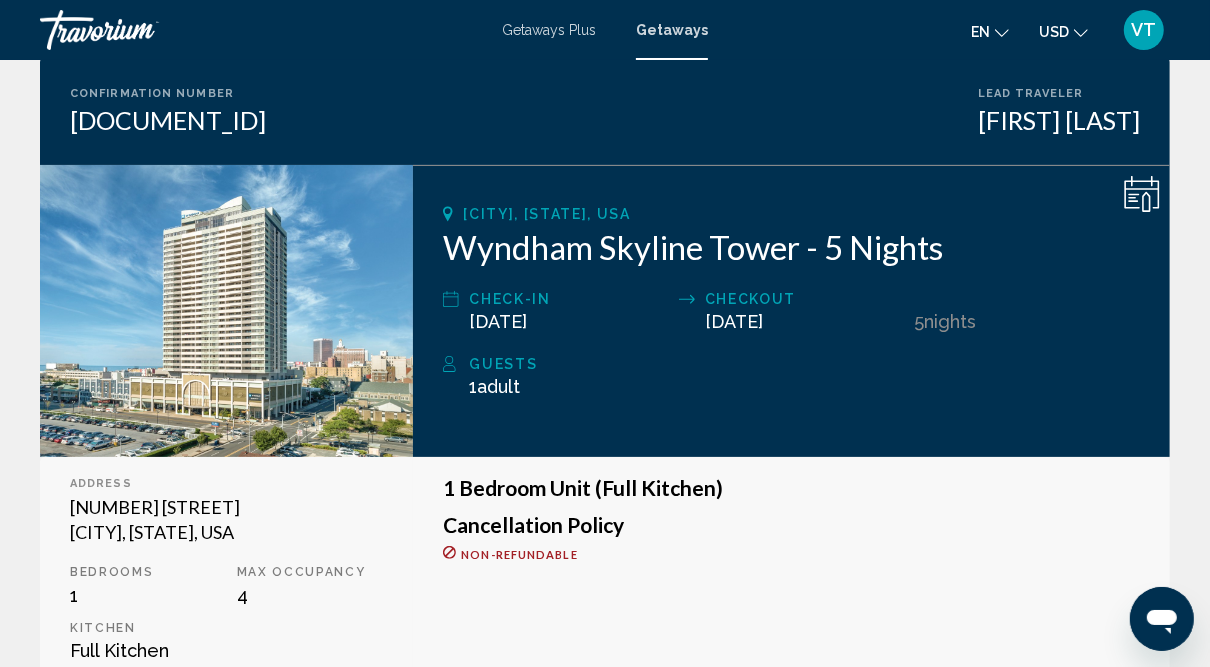 scroll, scrollTop: 0, scrollLeft: 0, axis: both 